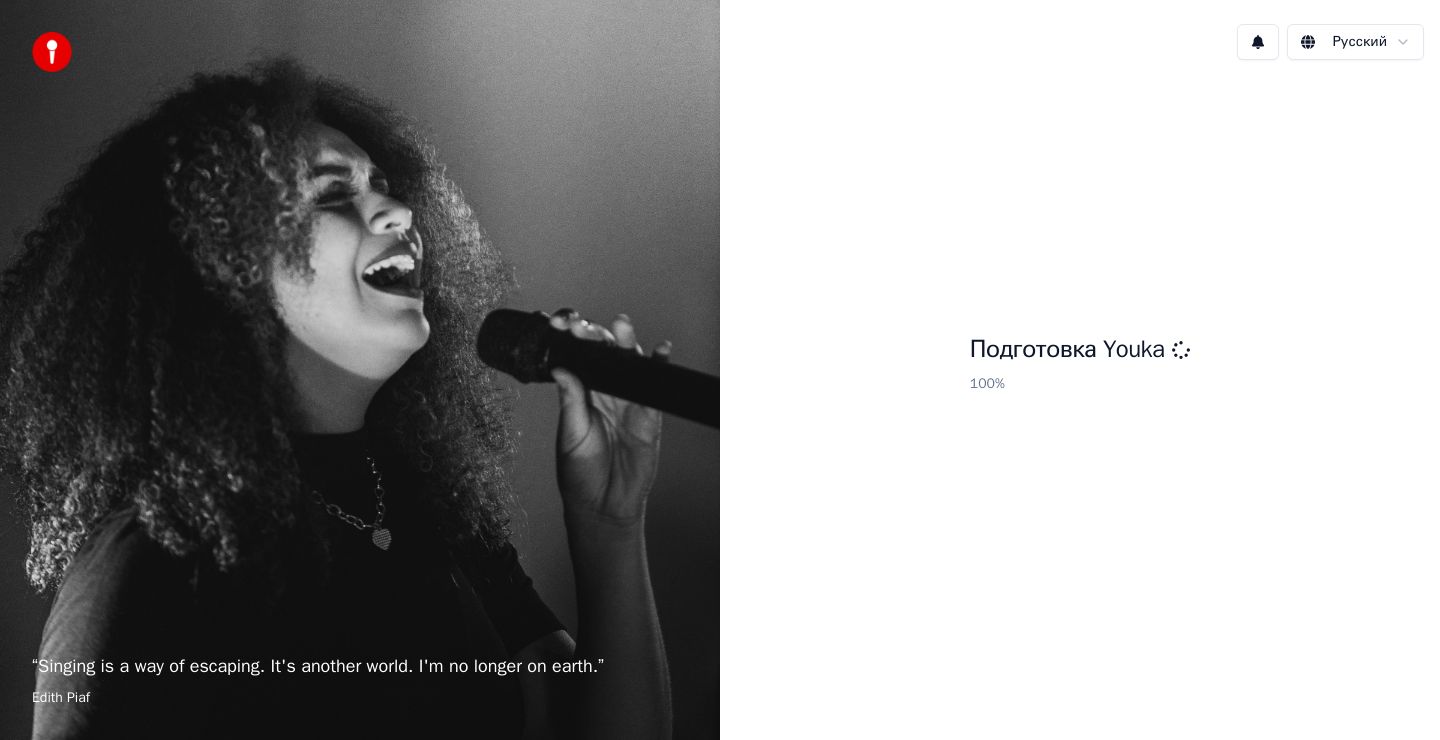 scroll, scrollTop: 0, scrollLeft: 0, axis: both 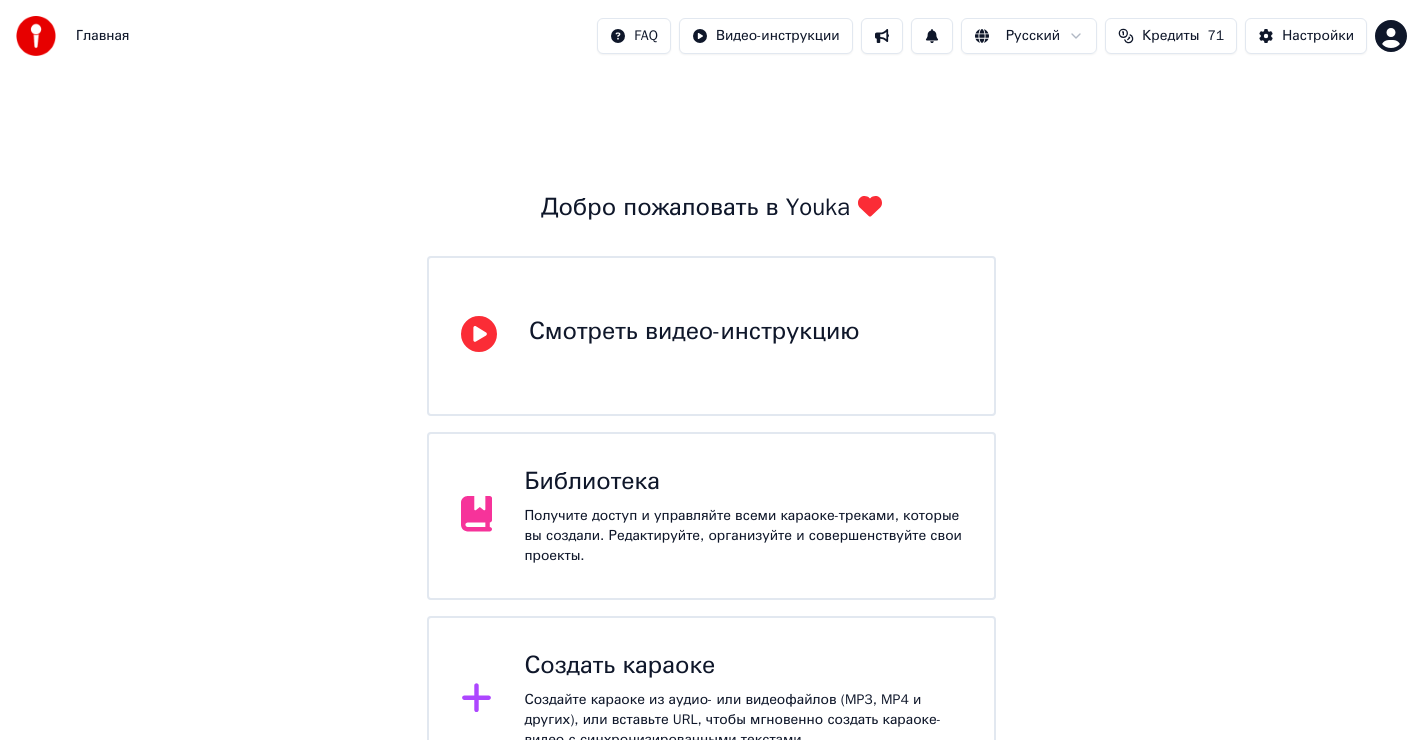 click on "Создать караоке Создайте караоке из аудио- или видеофайлов (MP3, MP4 и других), или вставьте URL, чтобы мгновенно создать караоке-видео с синхронизированными текстами." at bounding box center [743, 700] 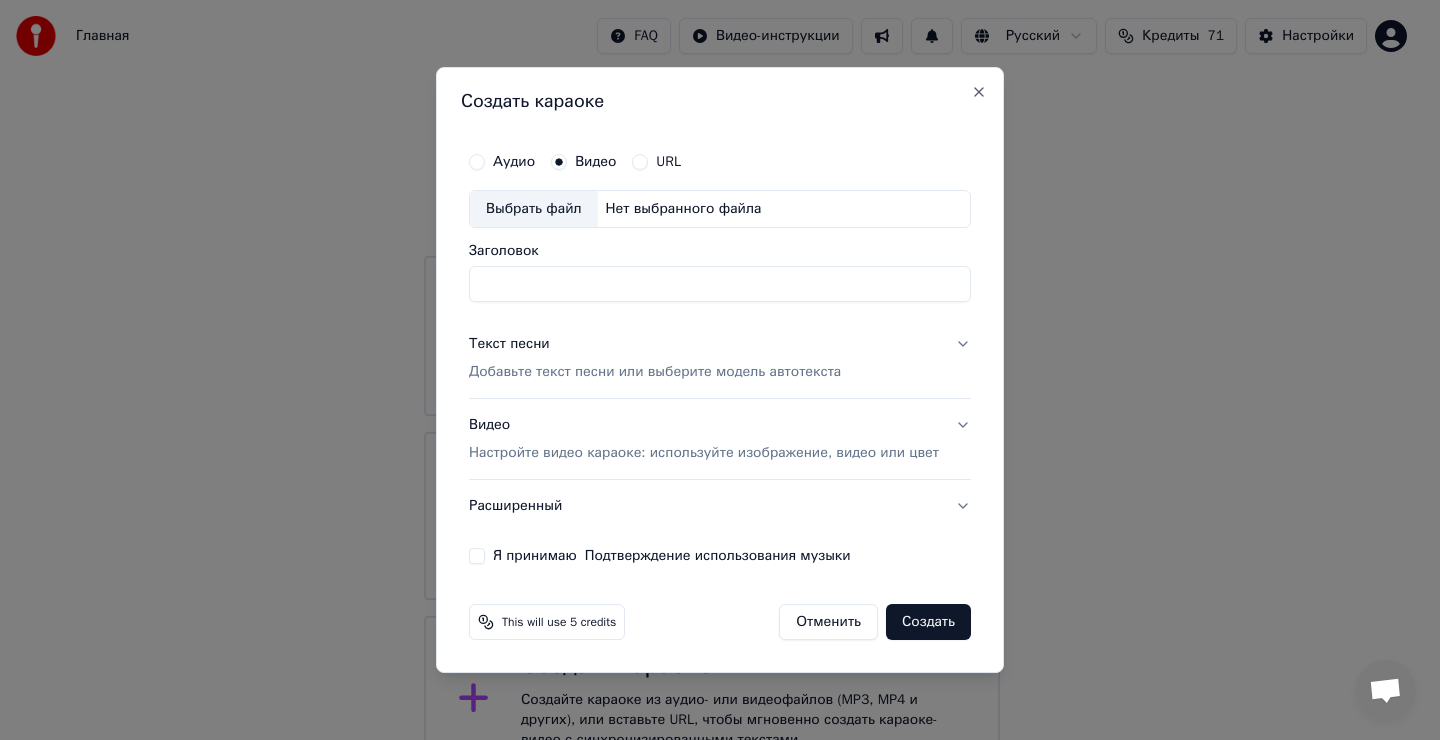 click on "Выбрать файл" at bounding box center [534, 209] 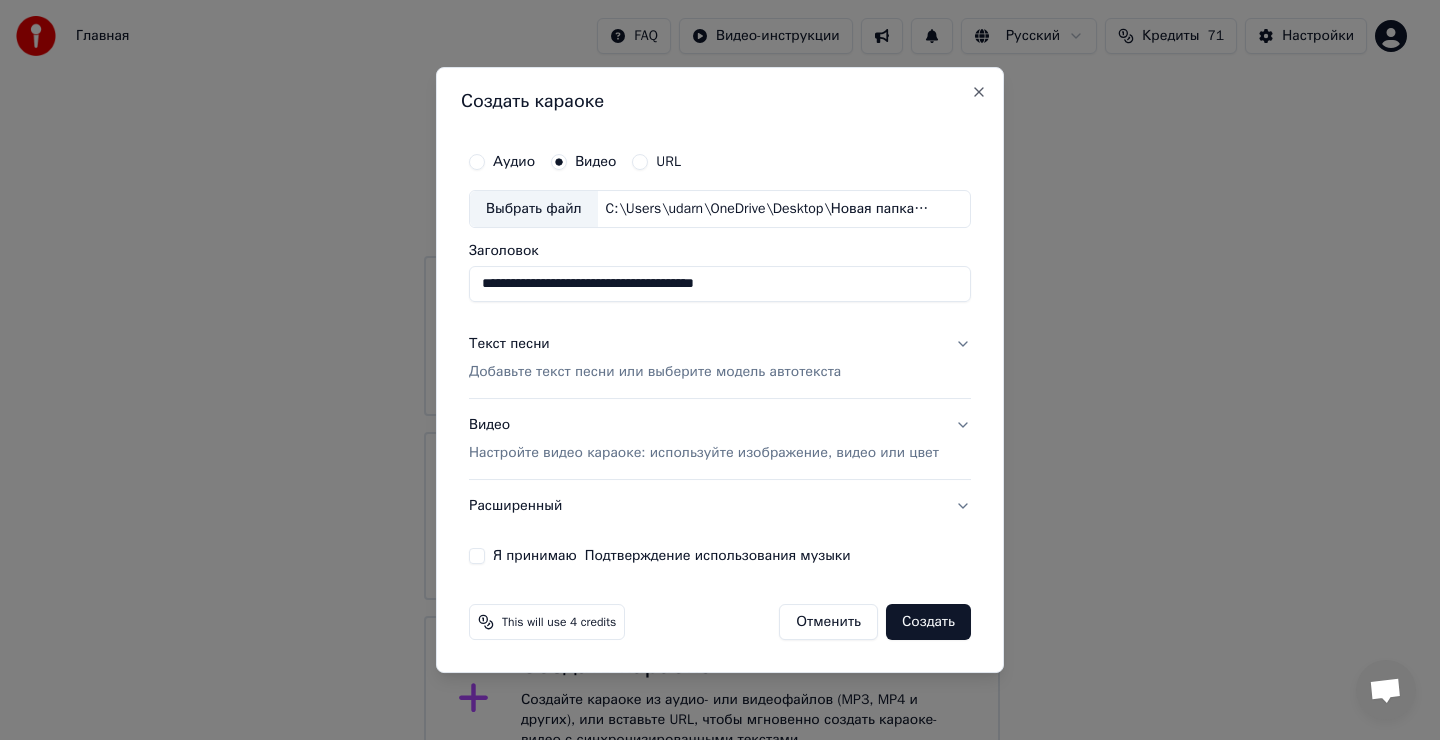type on "**********" 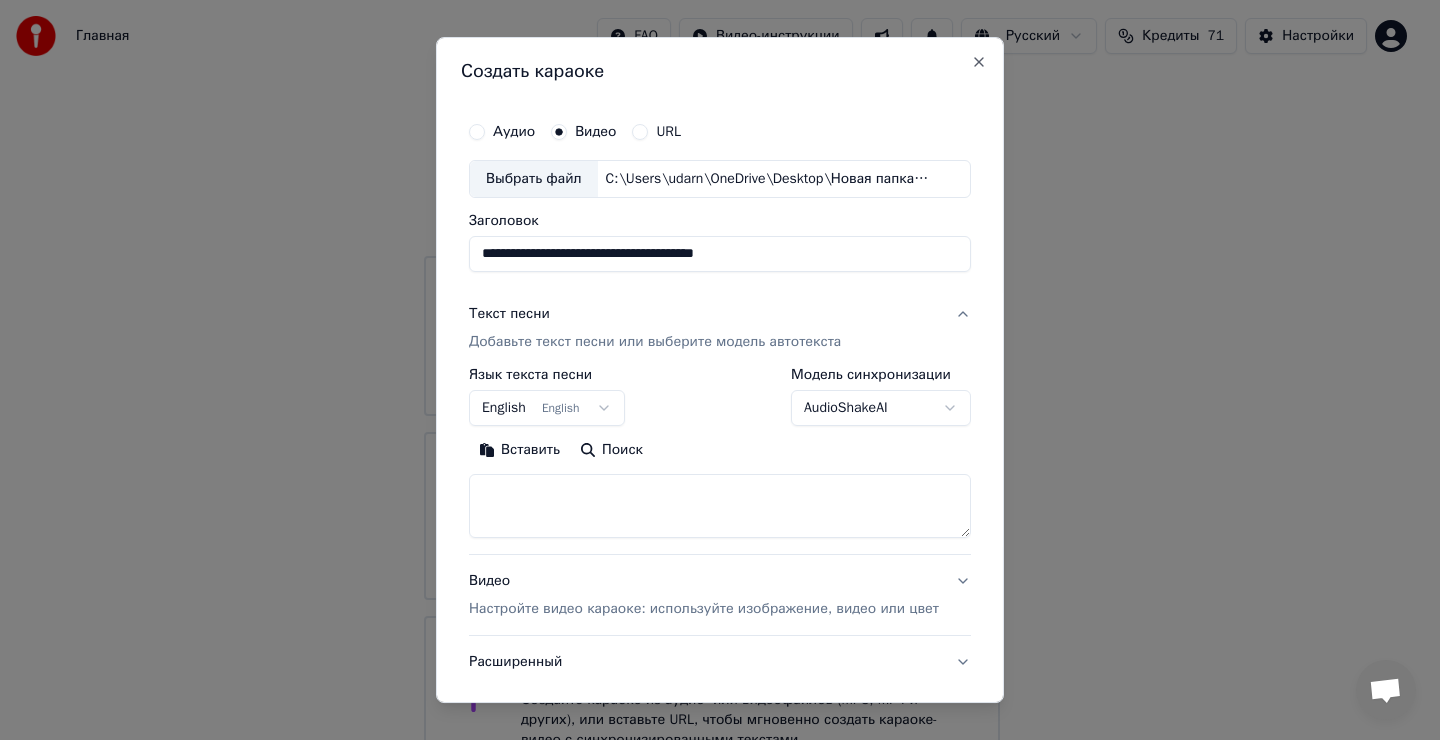 drag, startPoint x: 520, startPoint y: 505, endPoint x: 528, endPoint y: 495, distance: 12.806249 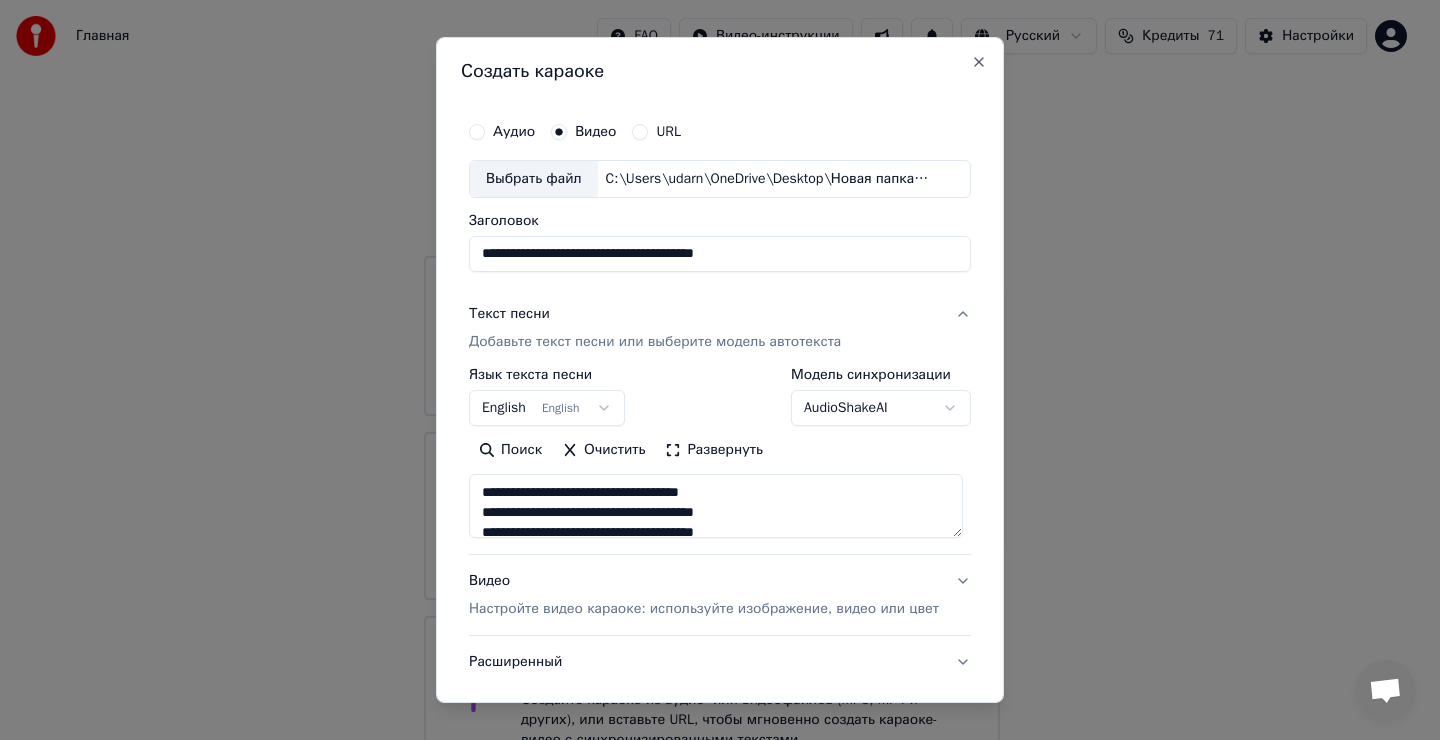 type on "**********" 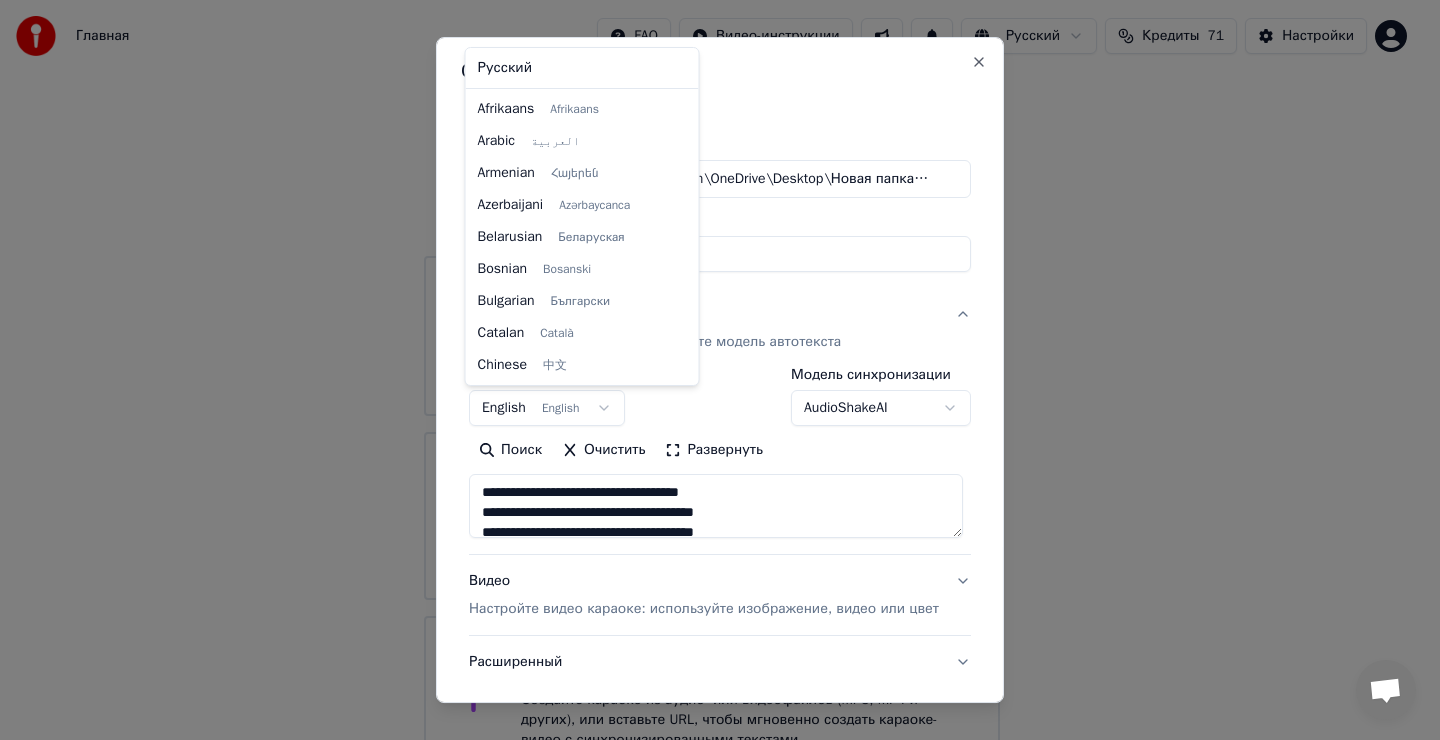 scroll, scrollTop: 160, scrollLeft: 0, axis: vertical 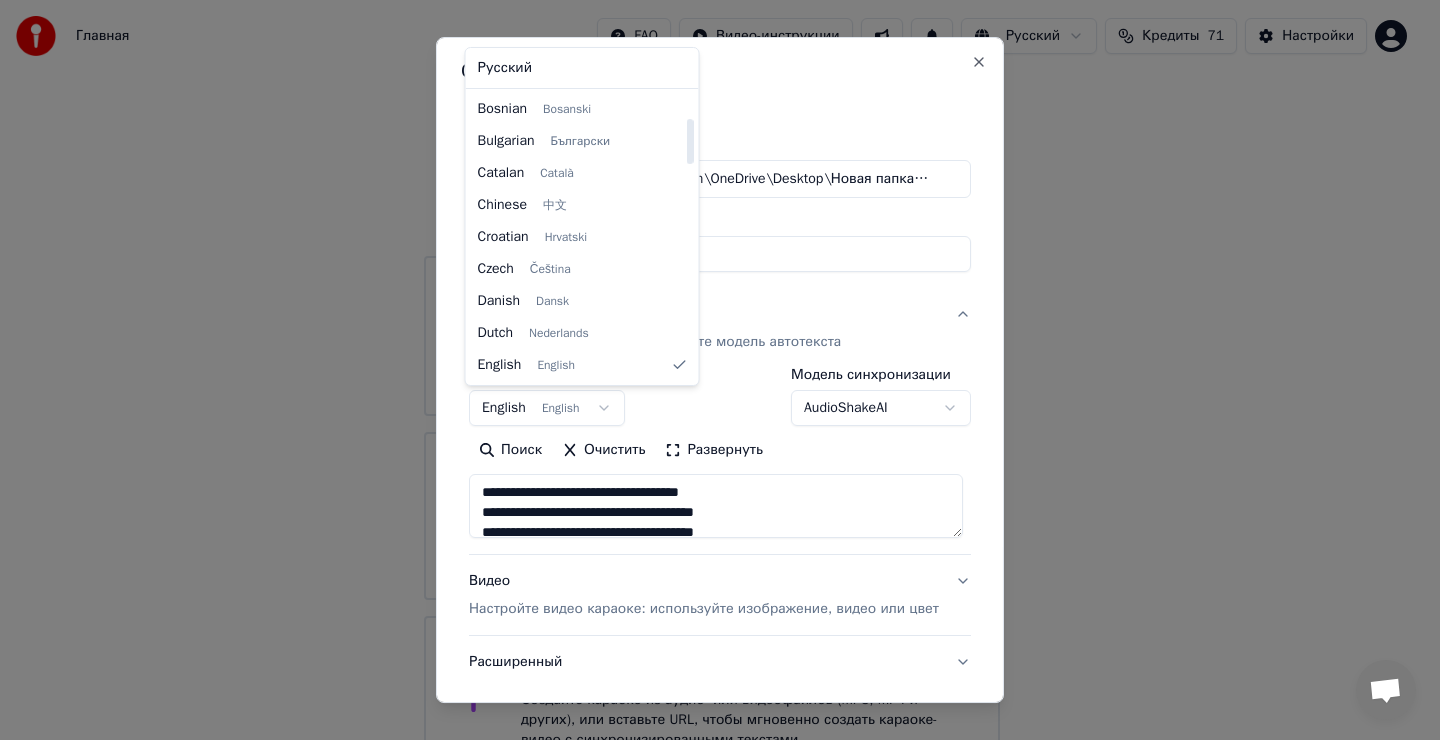 select on "**" 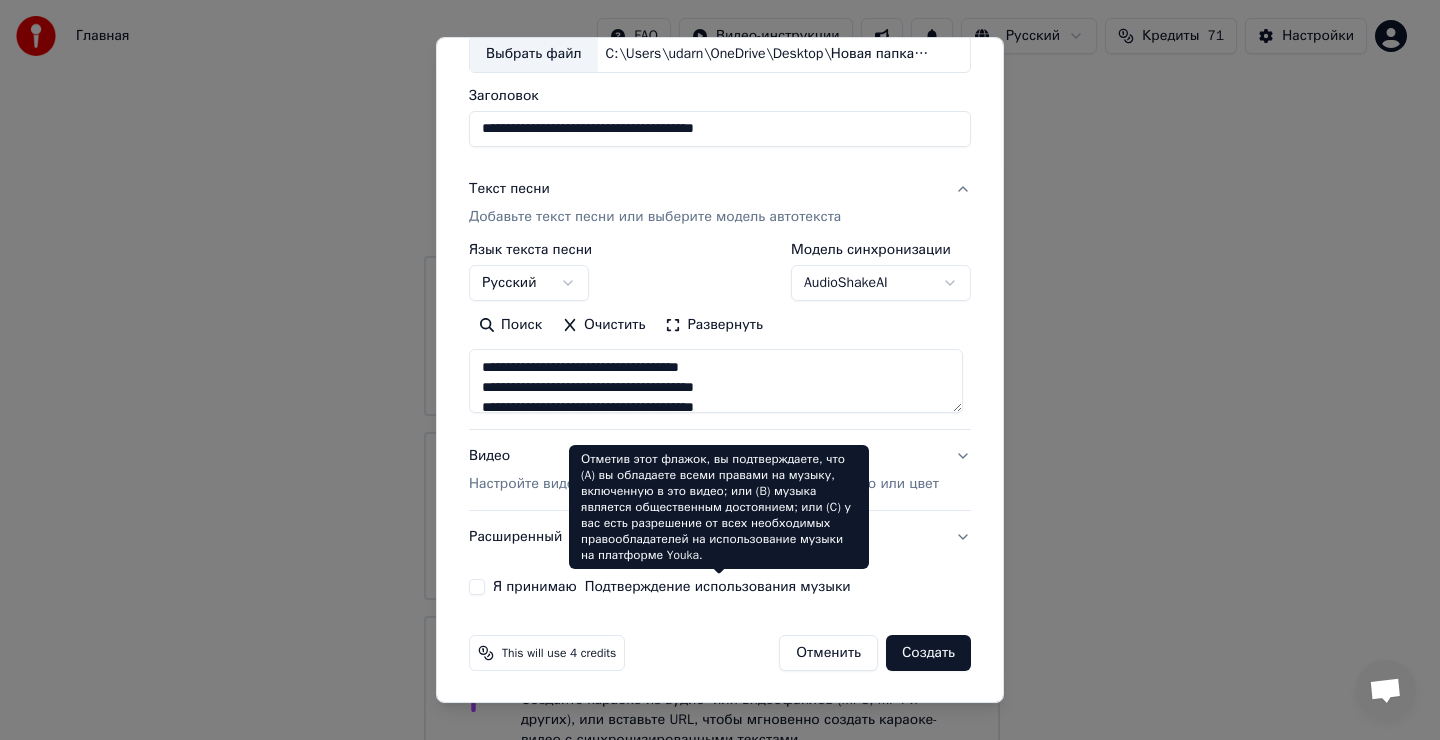scroll, scrollTop: 126, scrollLeft: 0, axis: vertical 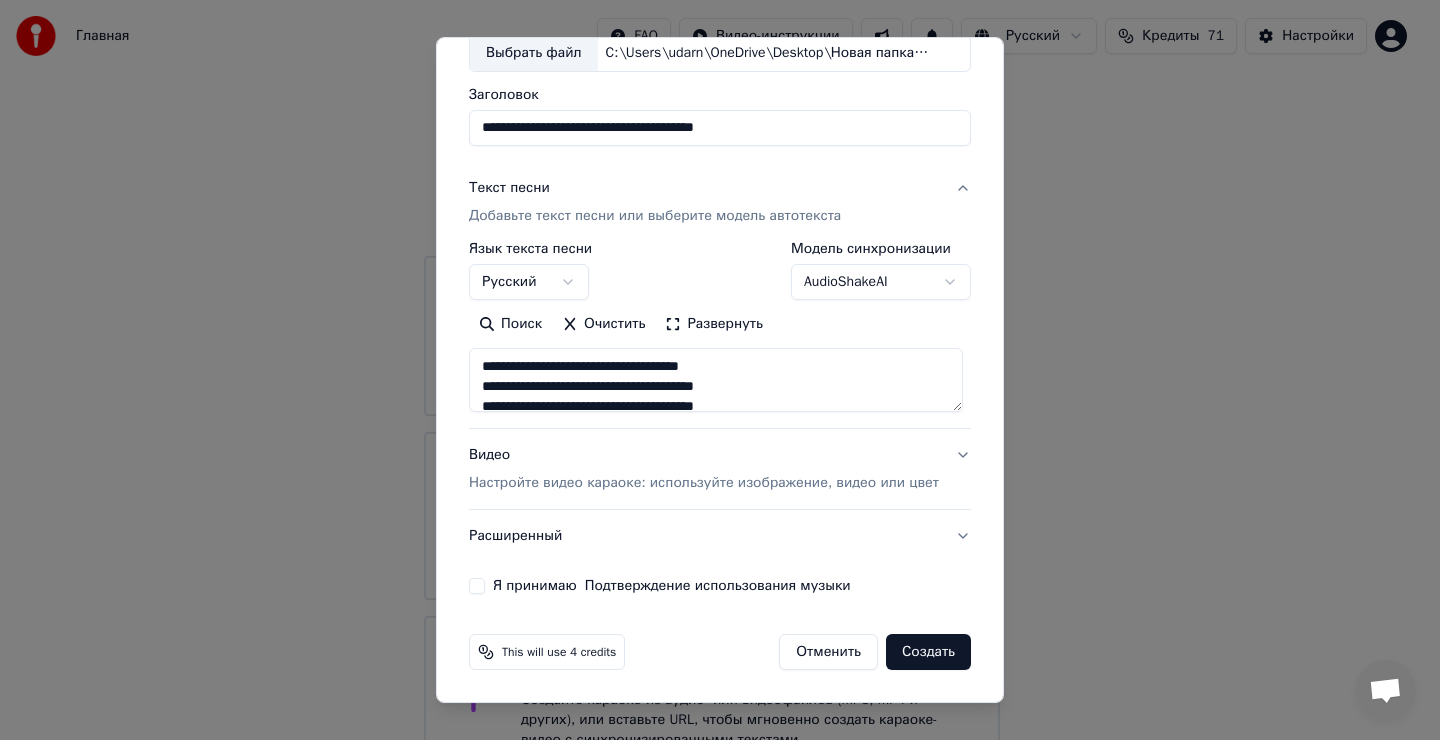click on "Я принимаю   Подтверждение использования музыки" at bounding box center [477, 586] 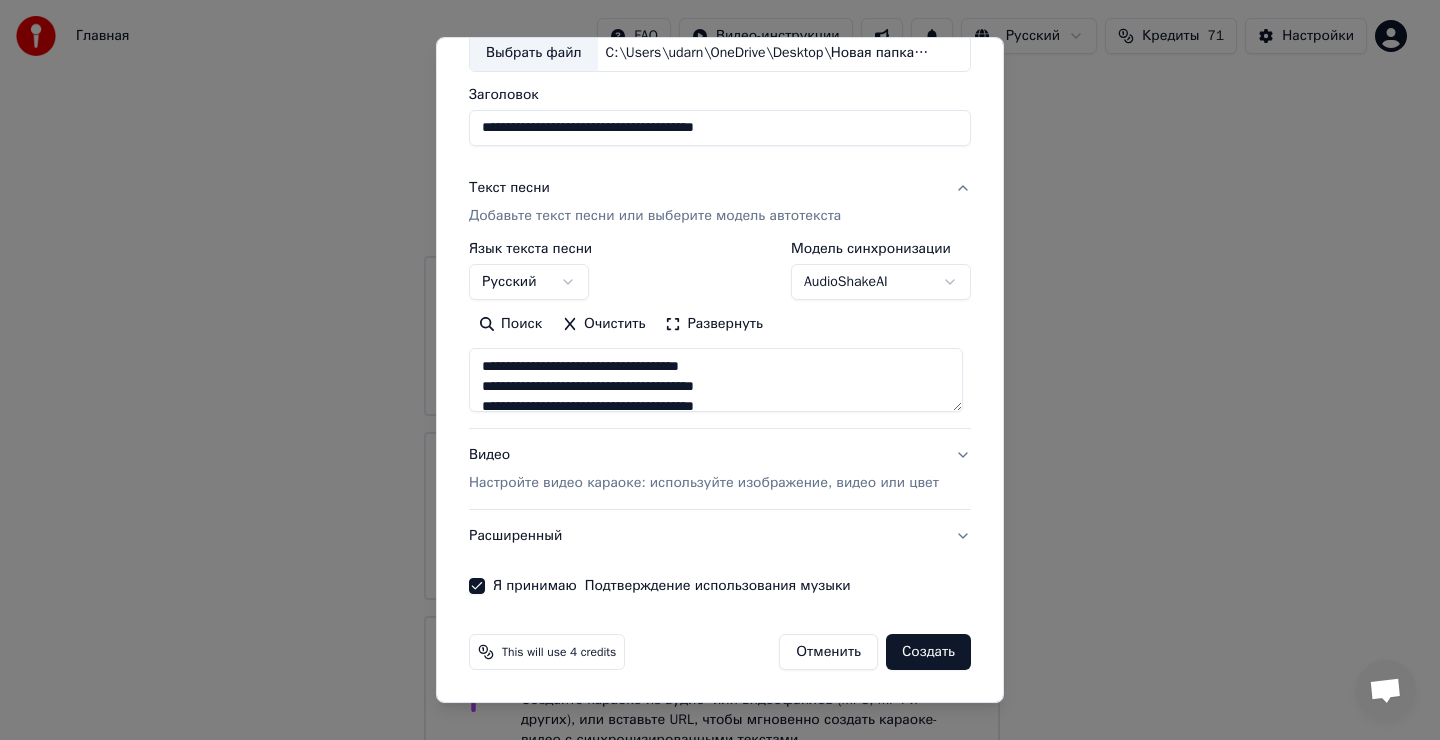 click on "Создать" at bounding box center (928, 652) 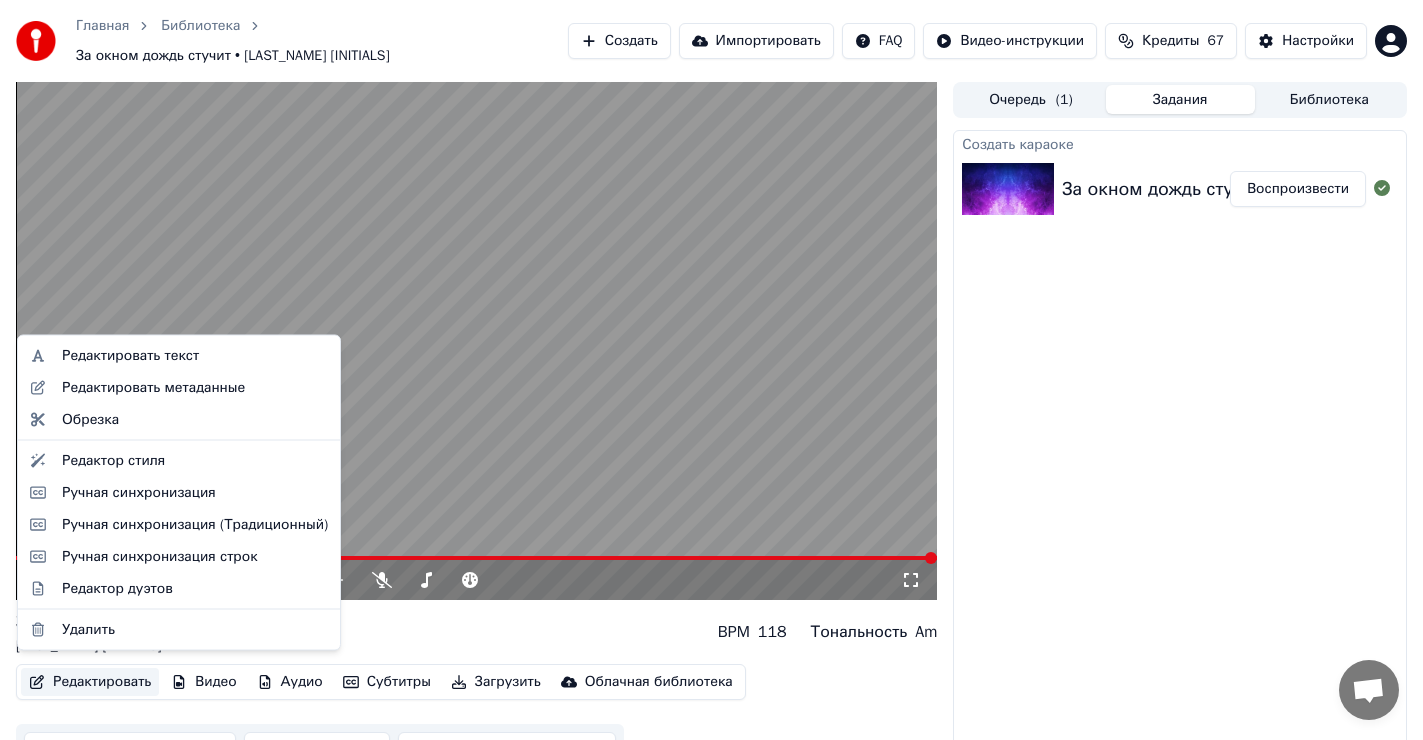 click on "Редактировать" at bounding box center (90, 682) 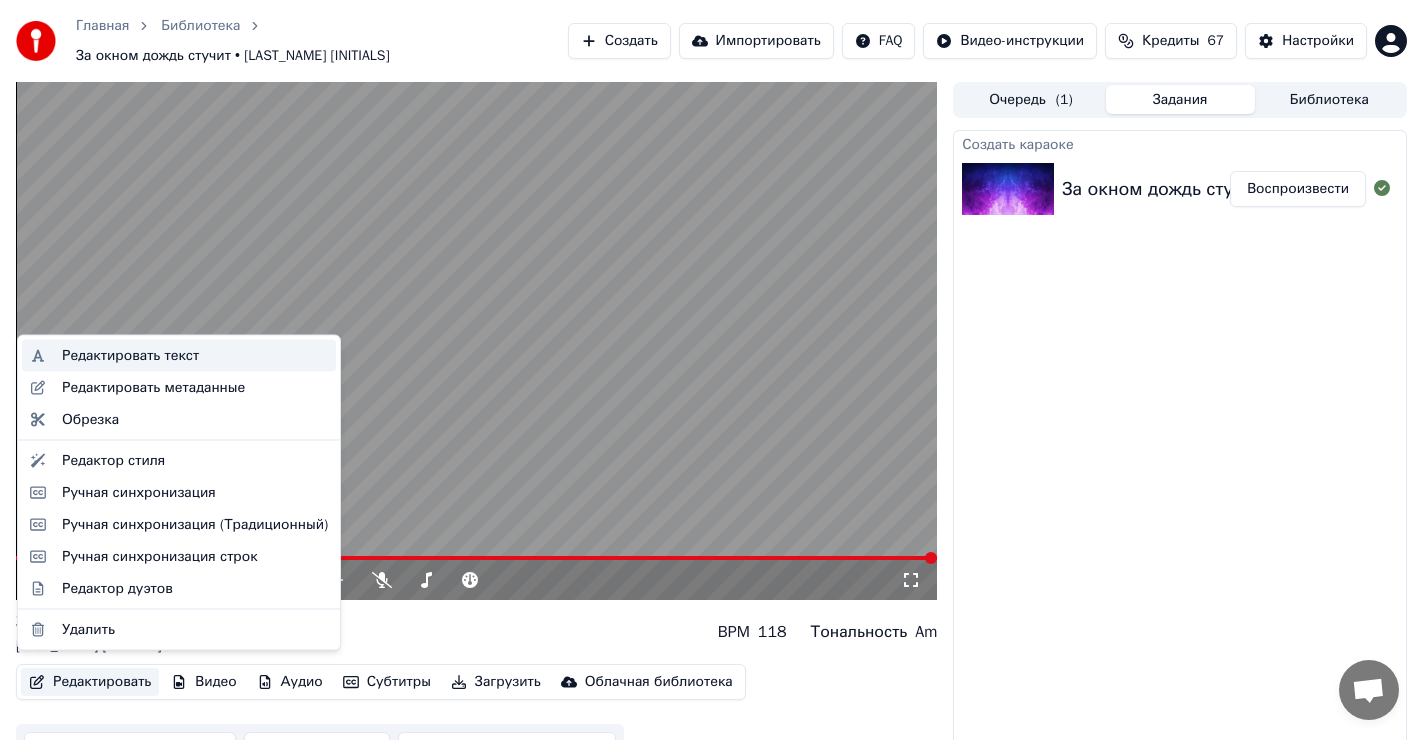 click on "Редактировать текст" at bounding box center [130, 356] 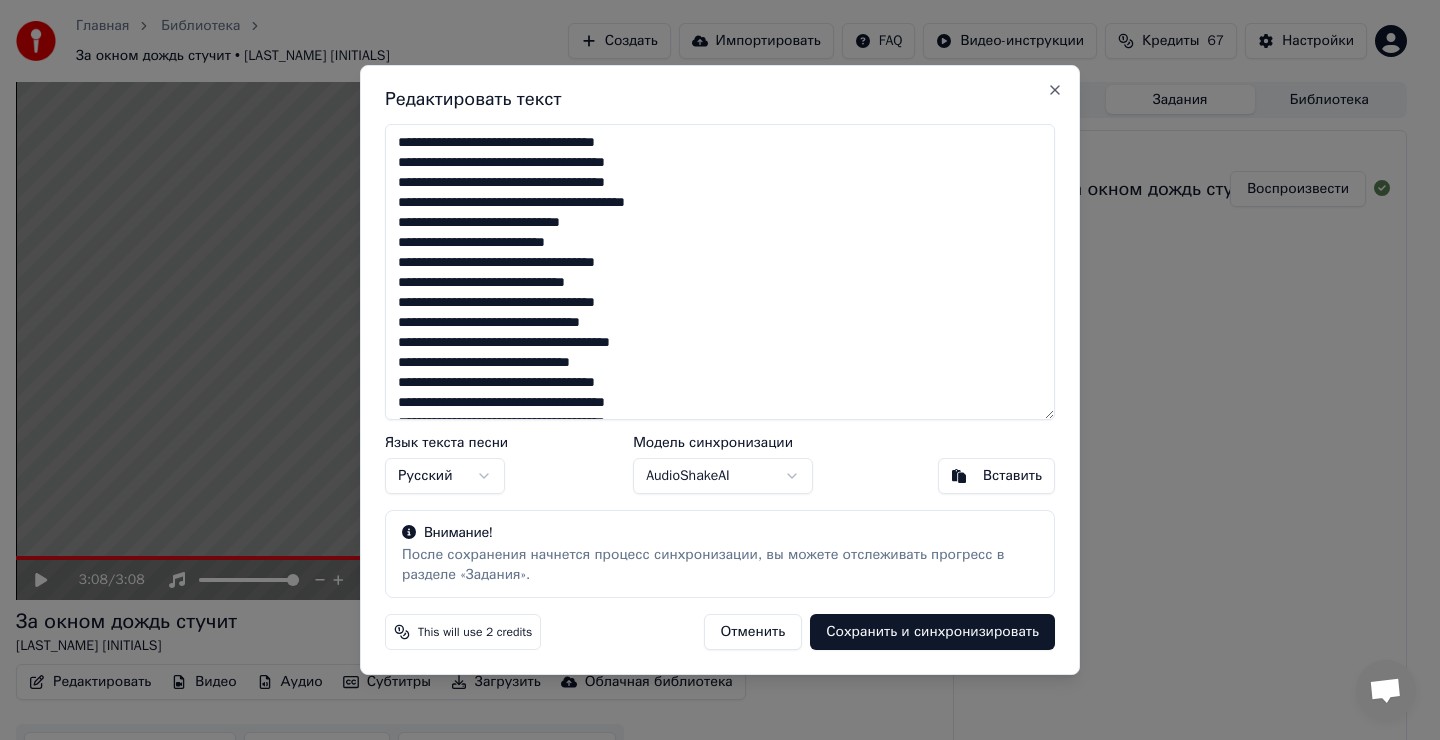 click at bounding box center (720, 272) 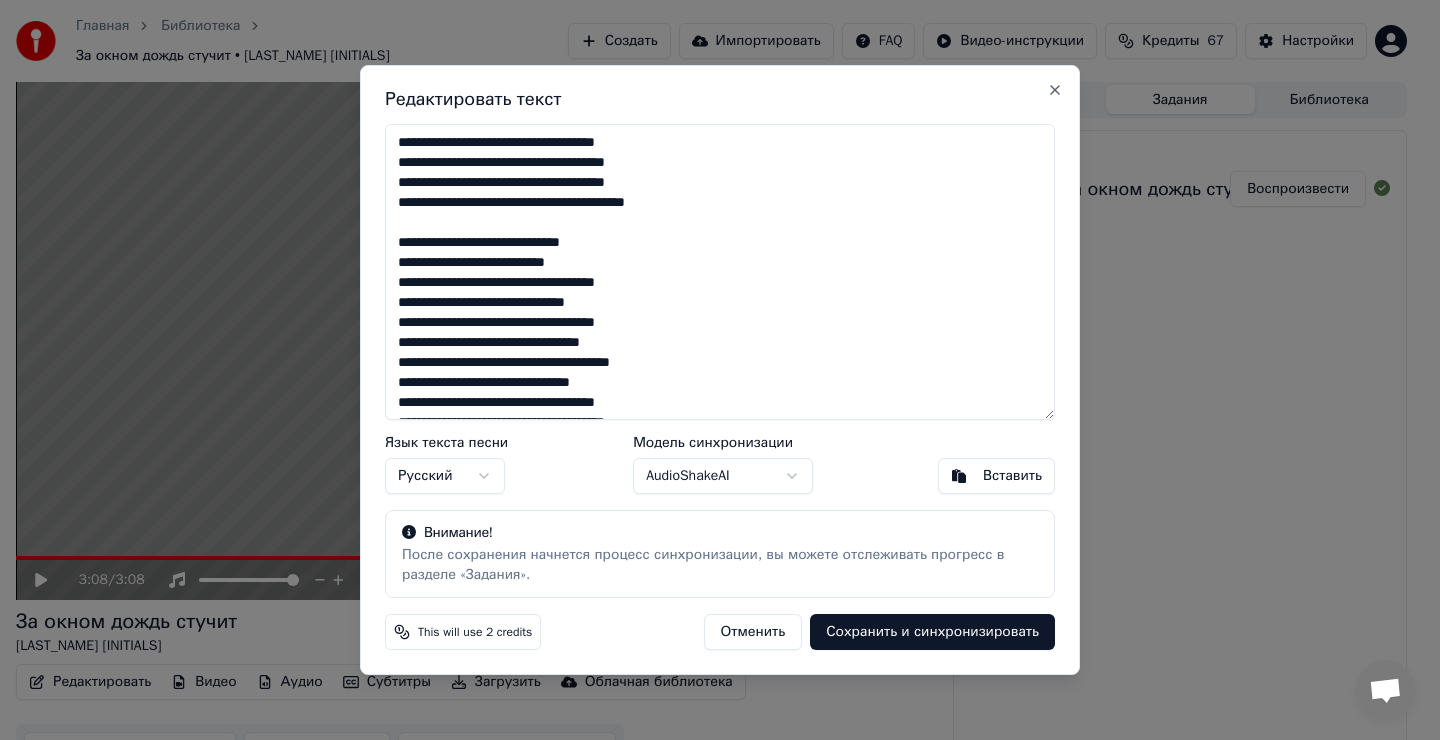 click at bounding box center (720, 272) 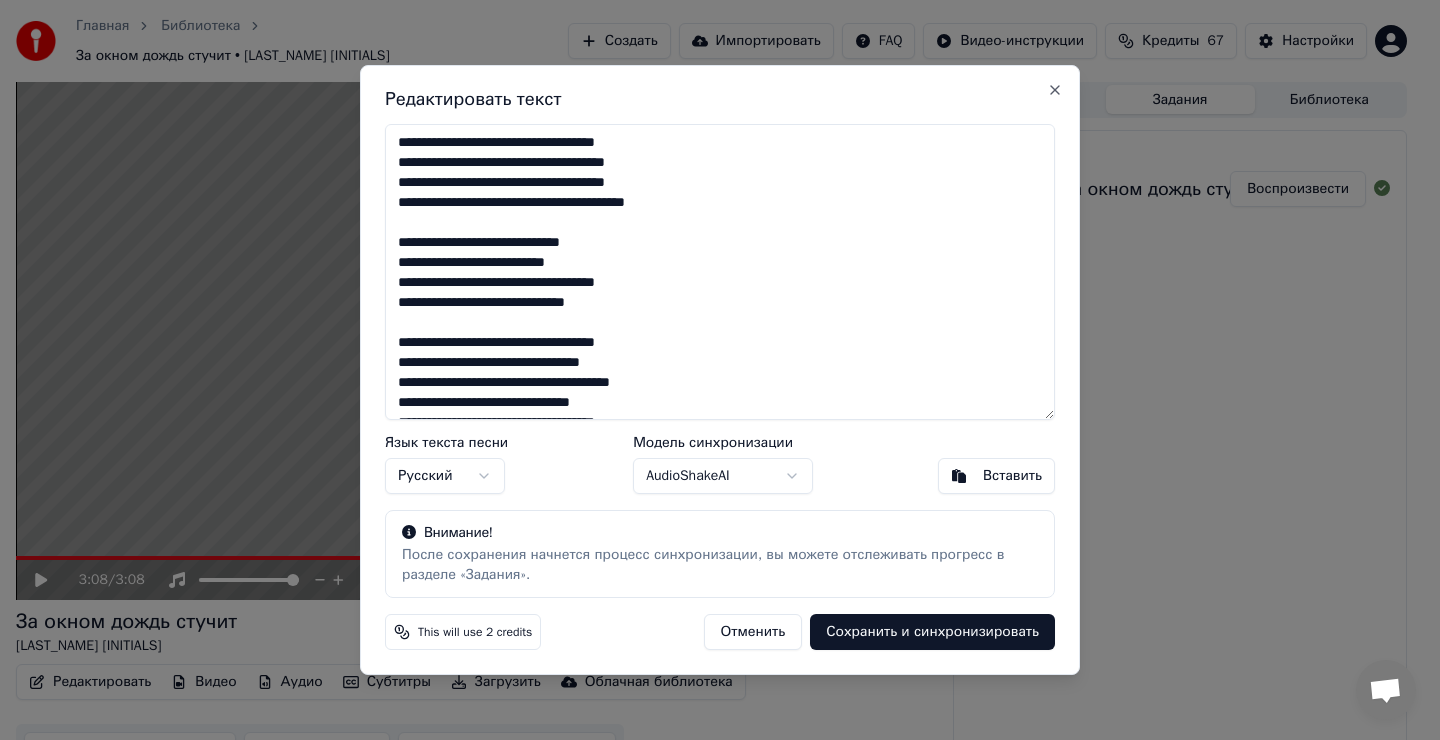 scroll, scrollTop: 100, scrollLeft: 0, axis: vertical 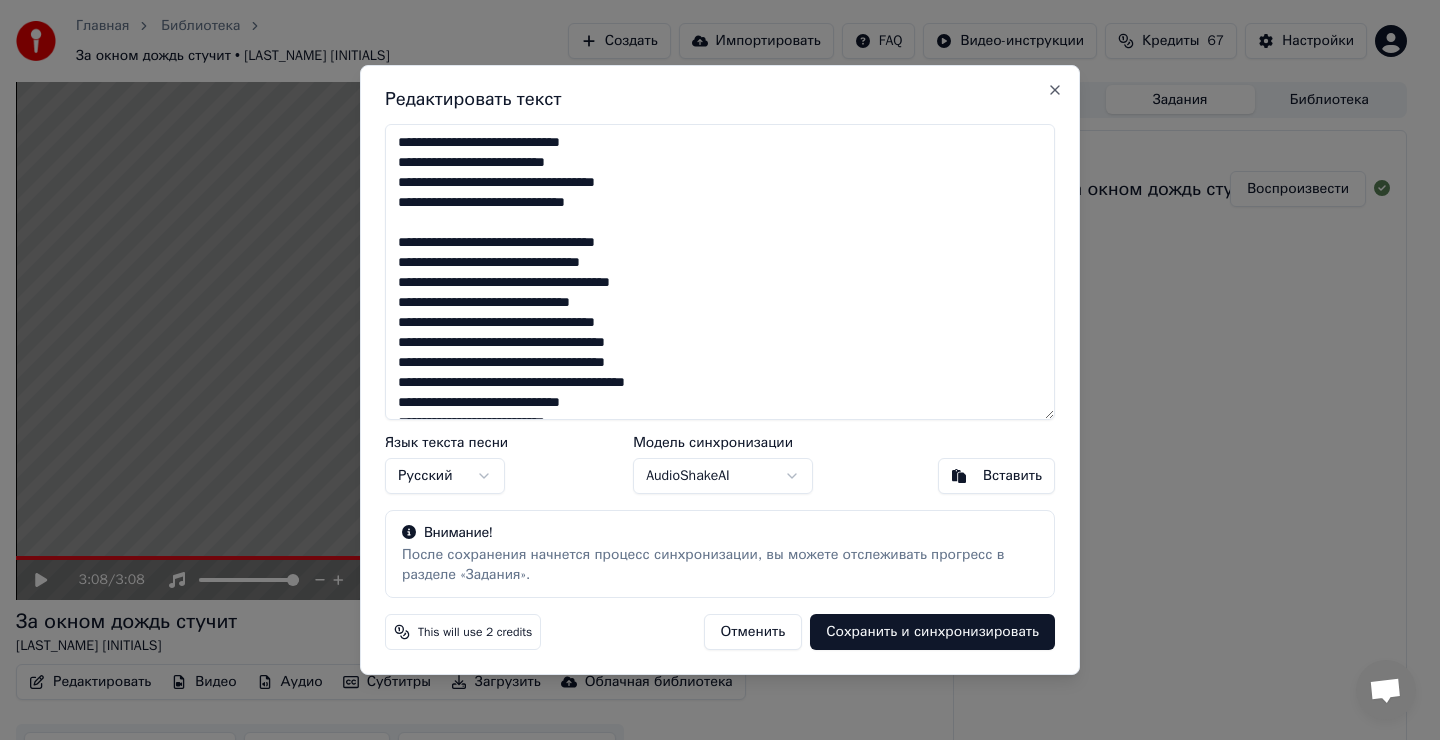 click at bounding box center [720, 272] 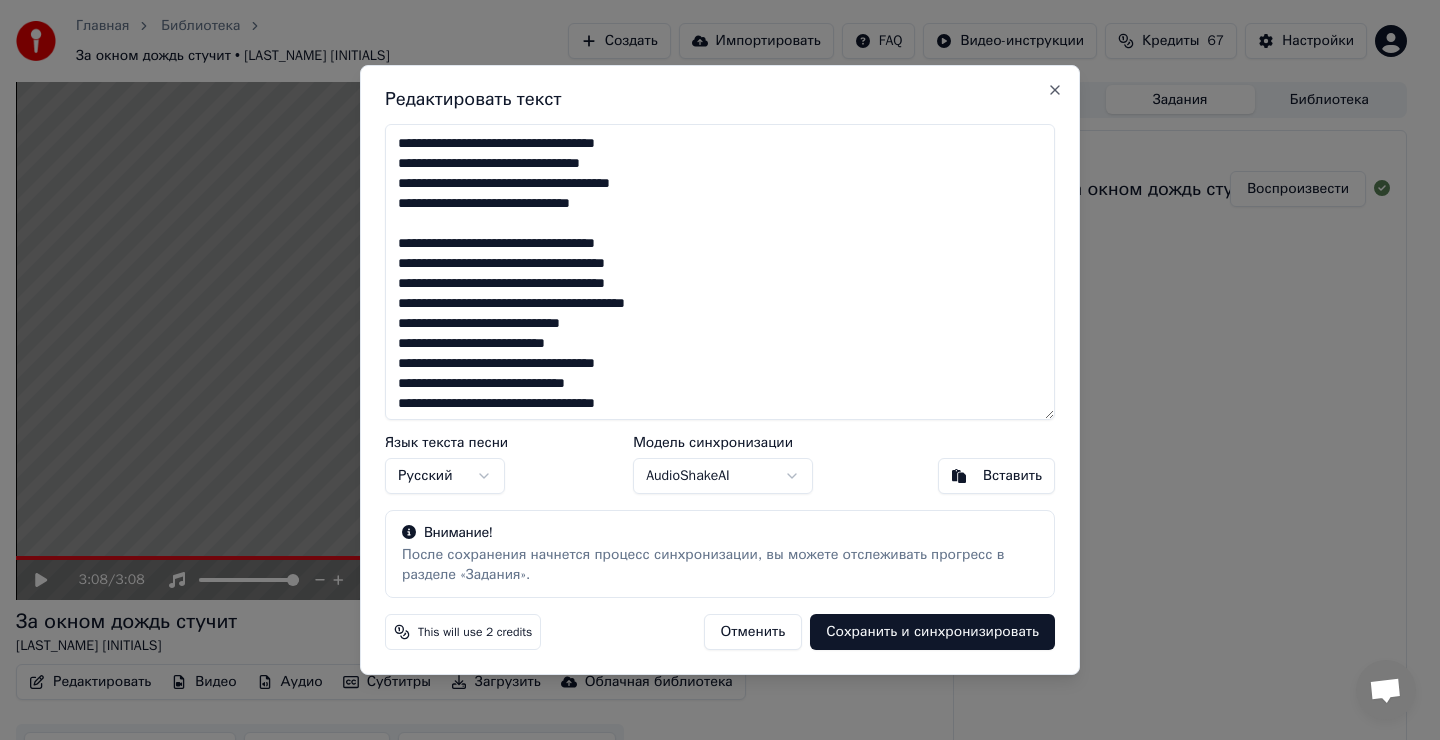 scroll, scrollTop: 200, scrollLeft: 0, axis: vertical 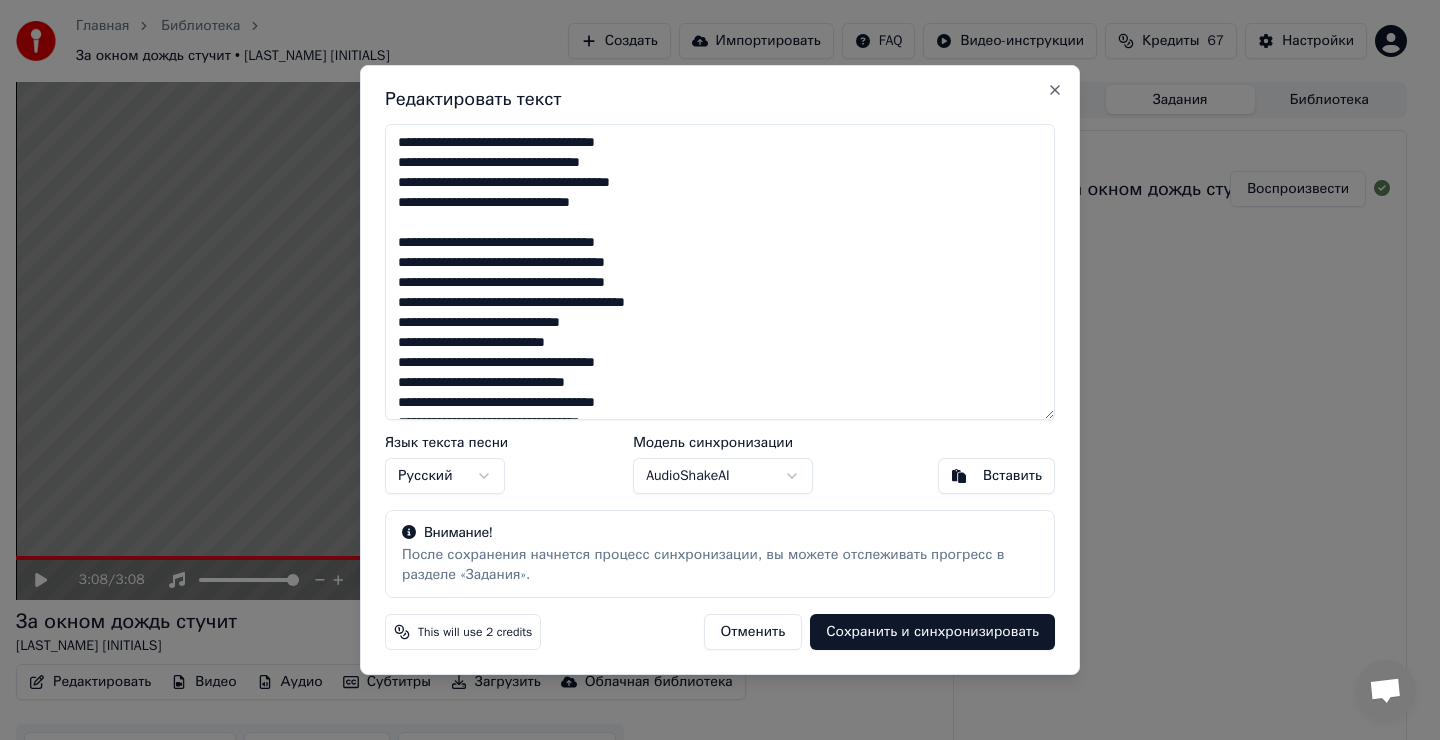 click at bounding box center [720, 272] 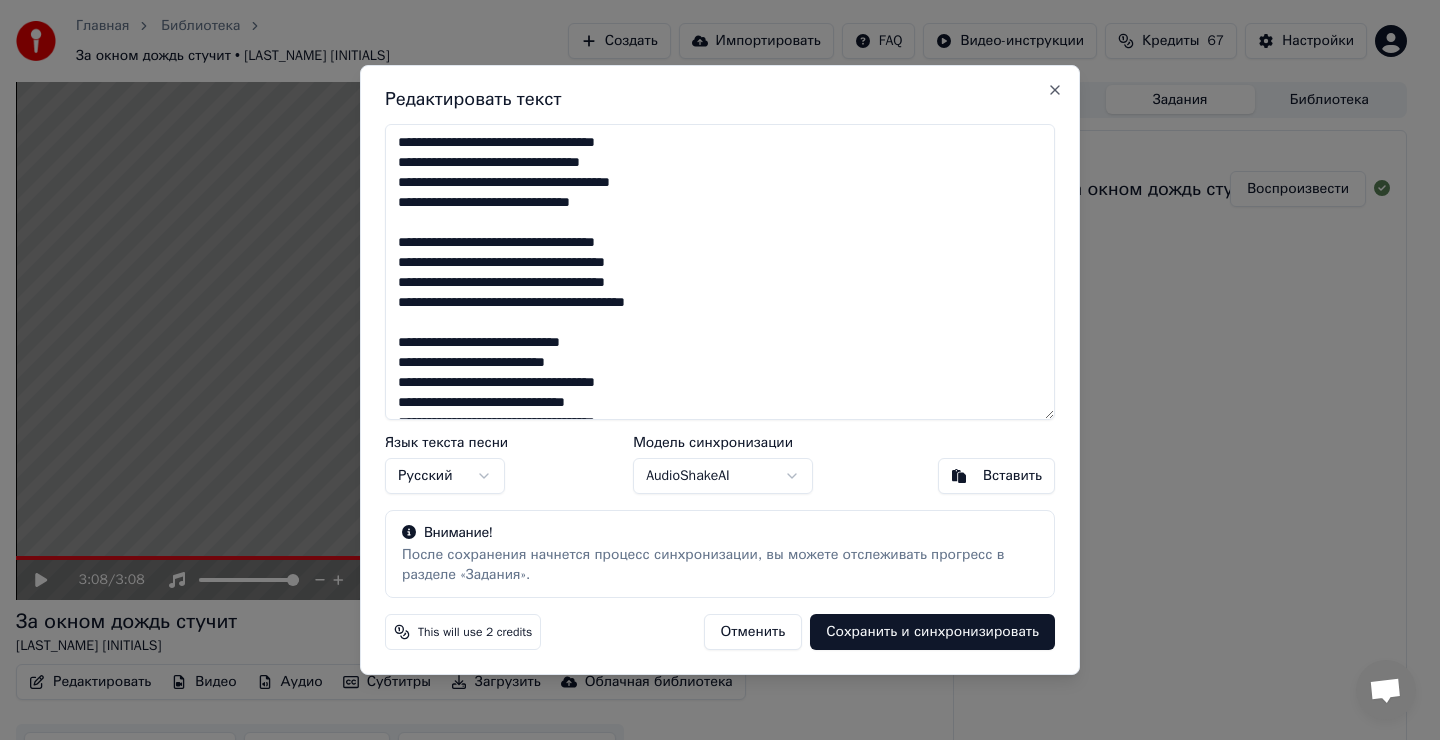scroll, scrollTop: 300, scrollLeft: 0, axis: vertical 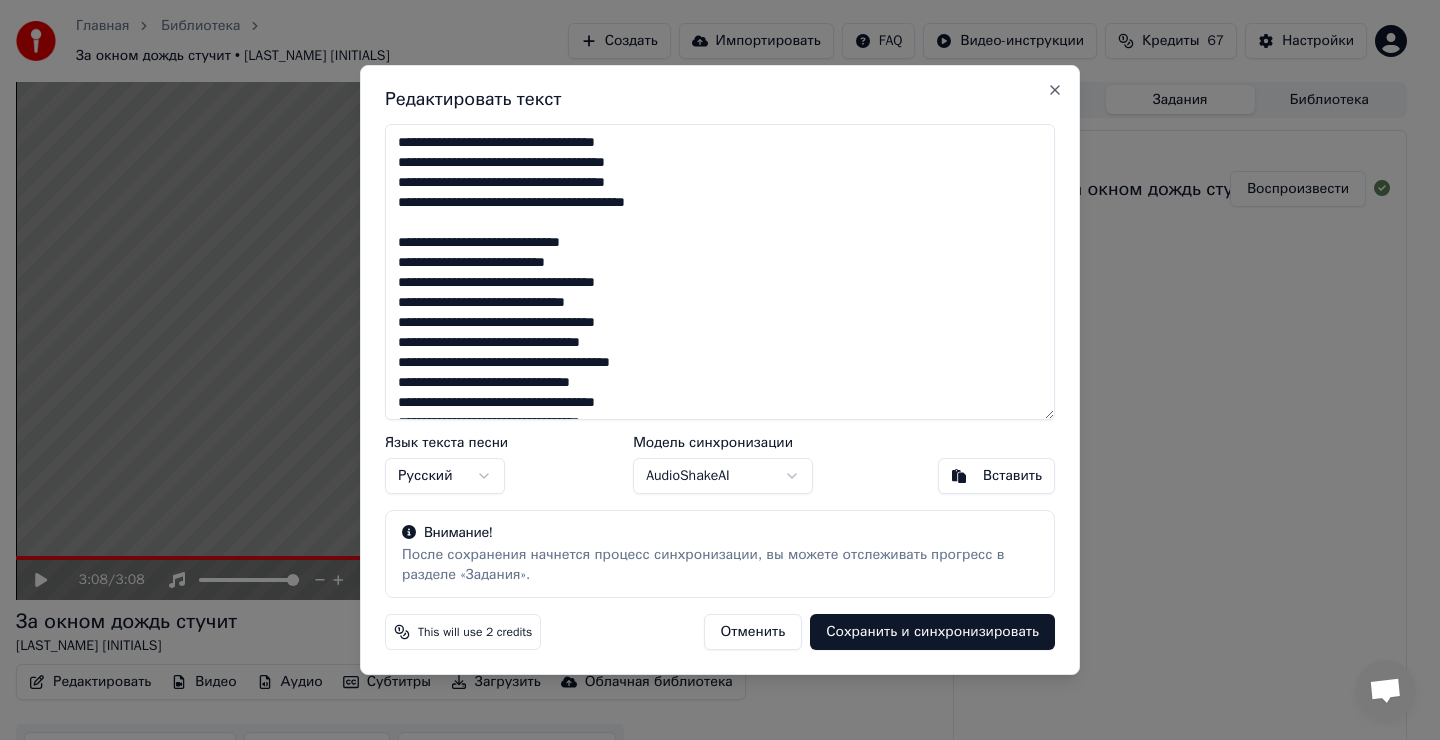 click at bounding box center (720, 272) 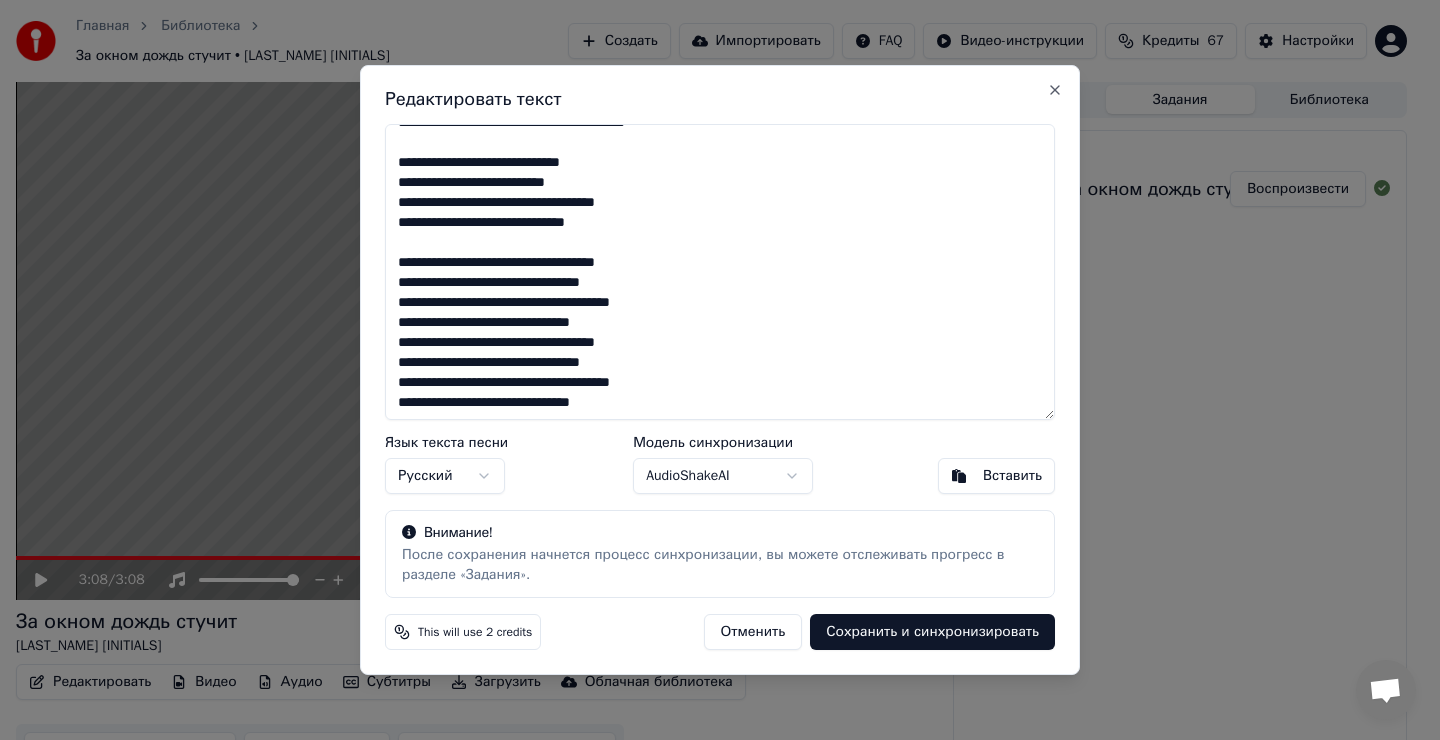 scroll, scrollTop: 381, scrollLeft: 0, axis: vertical 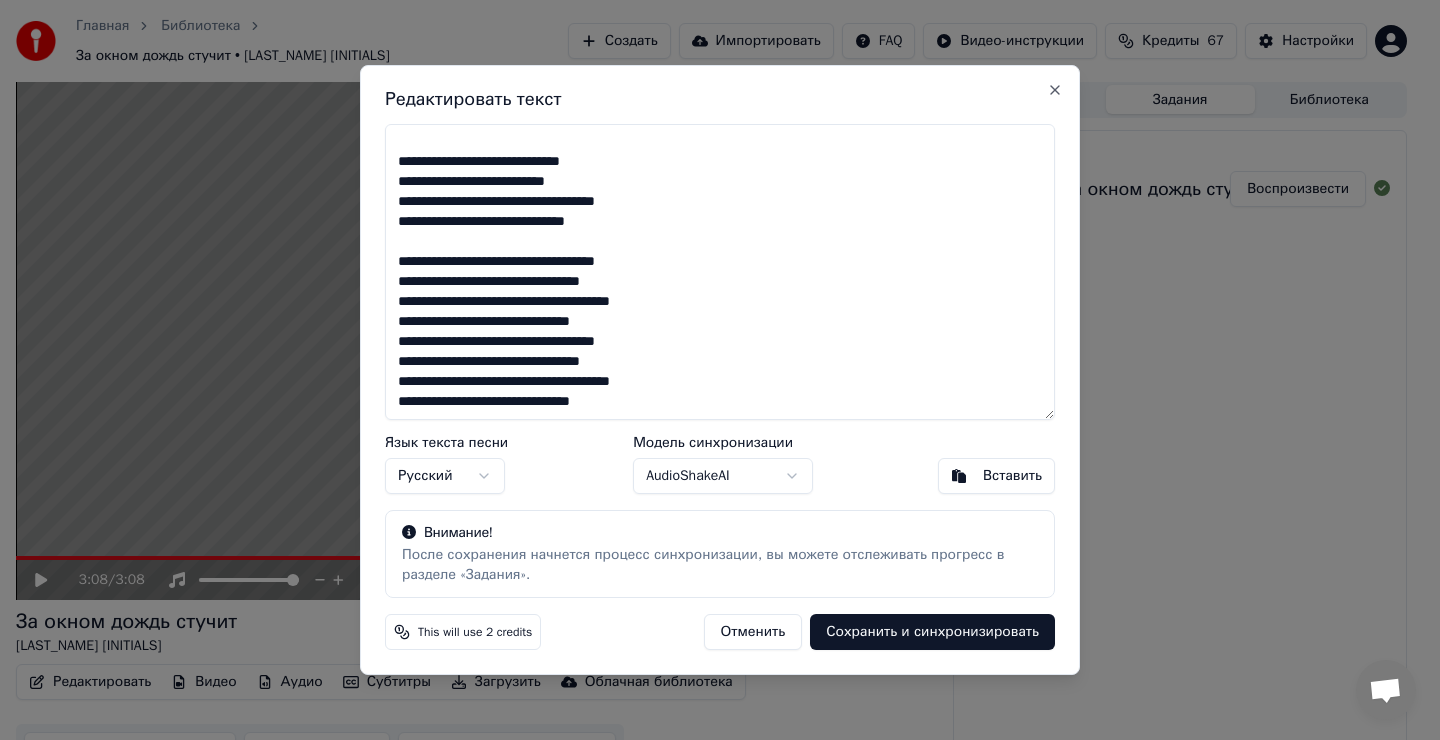 click at bounding box center (720, 272) 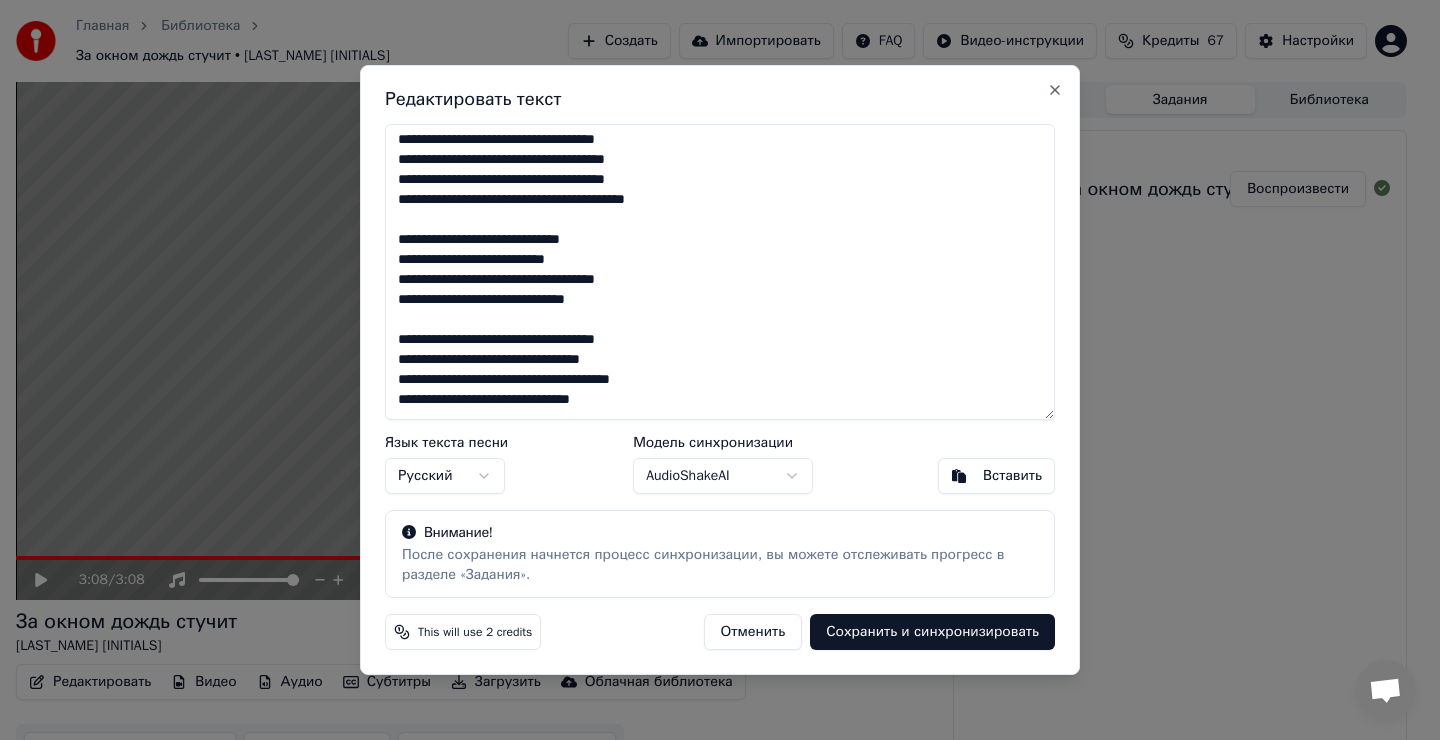 scroll, scrollTop: 0, scrollLeft: 0, axis: both 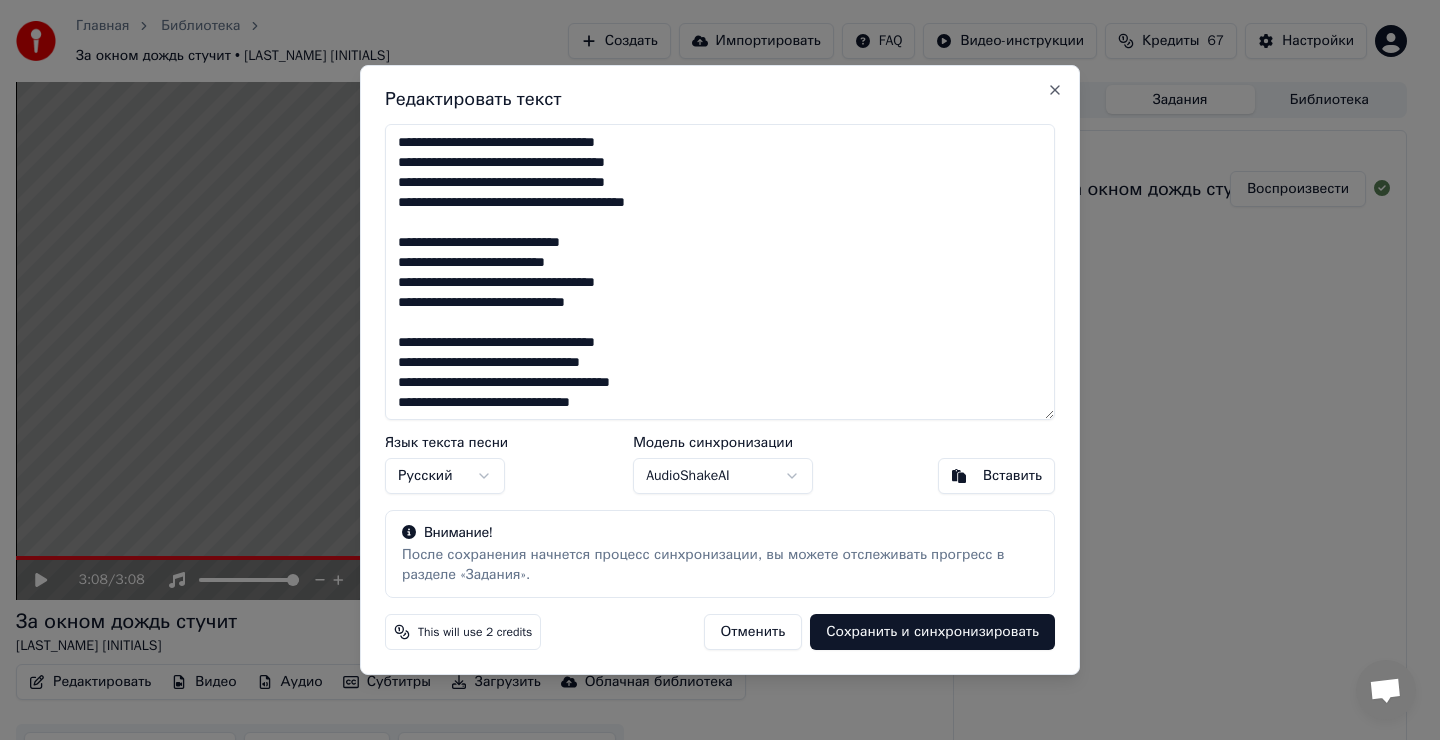 type on "**********" 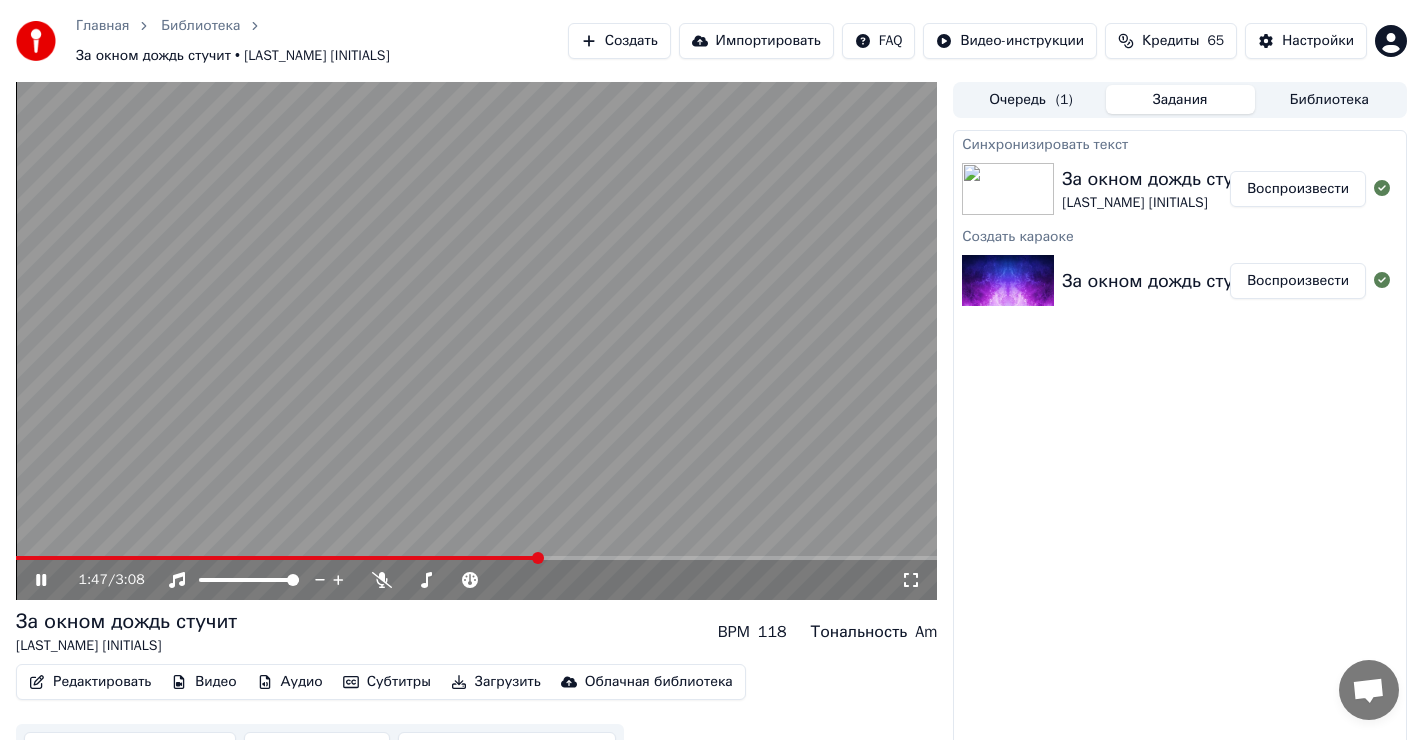 click 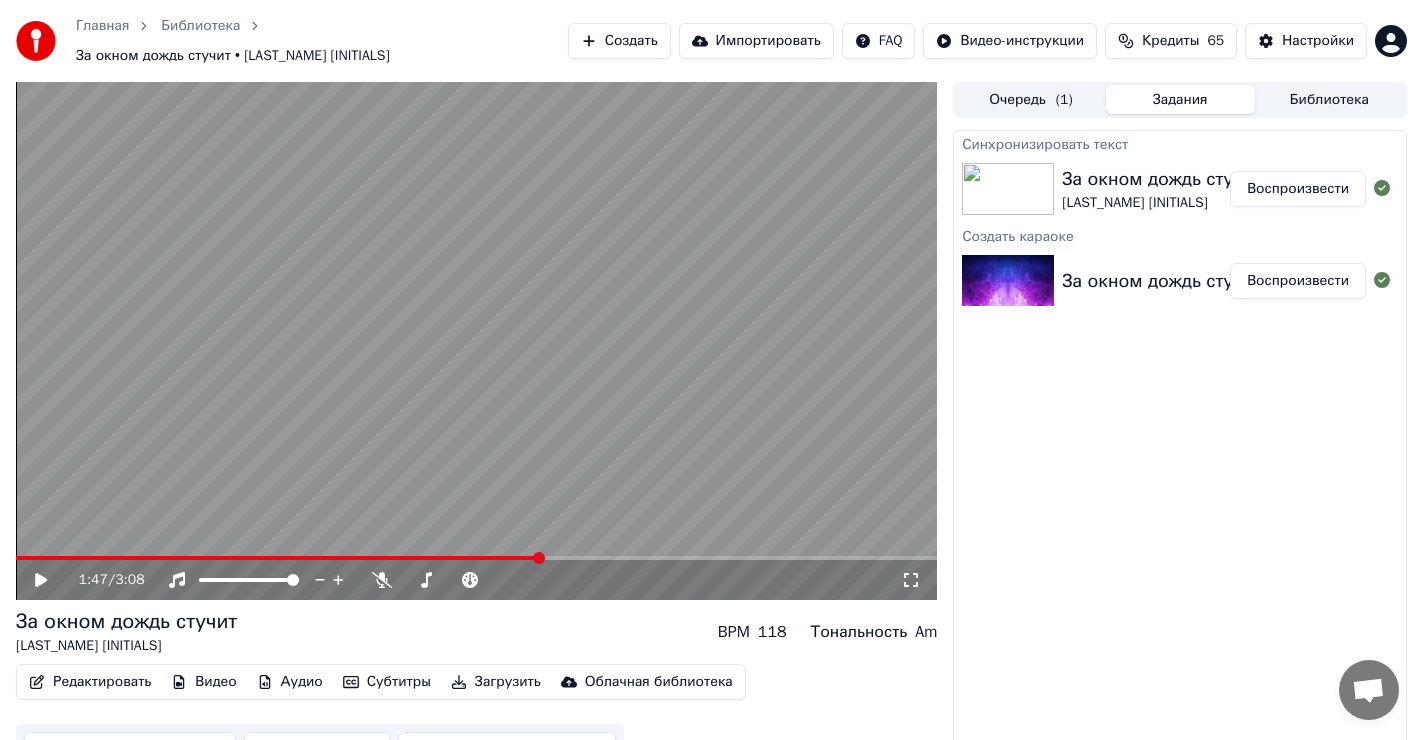 click on "Редактировать" at bounding box center [90, 682] 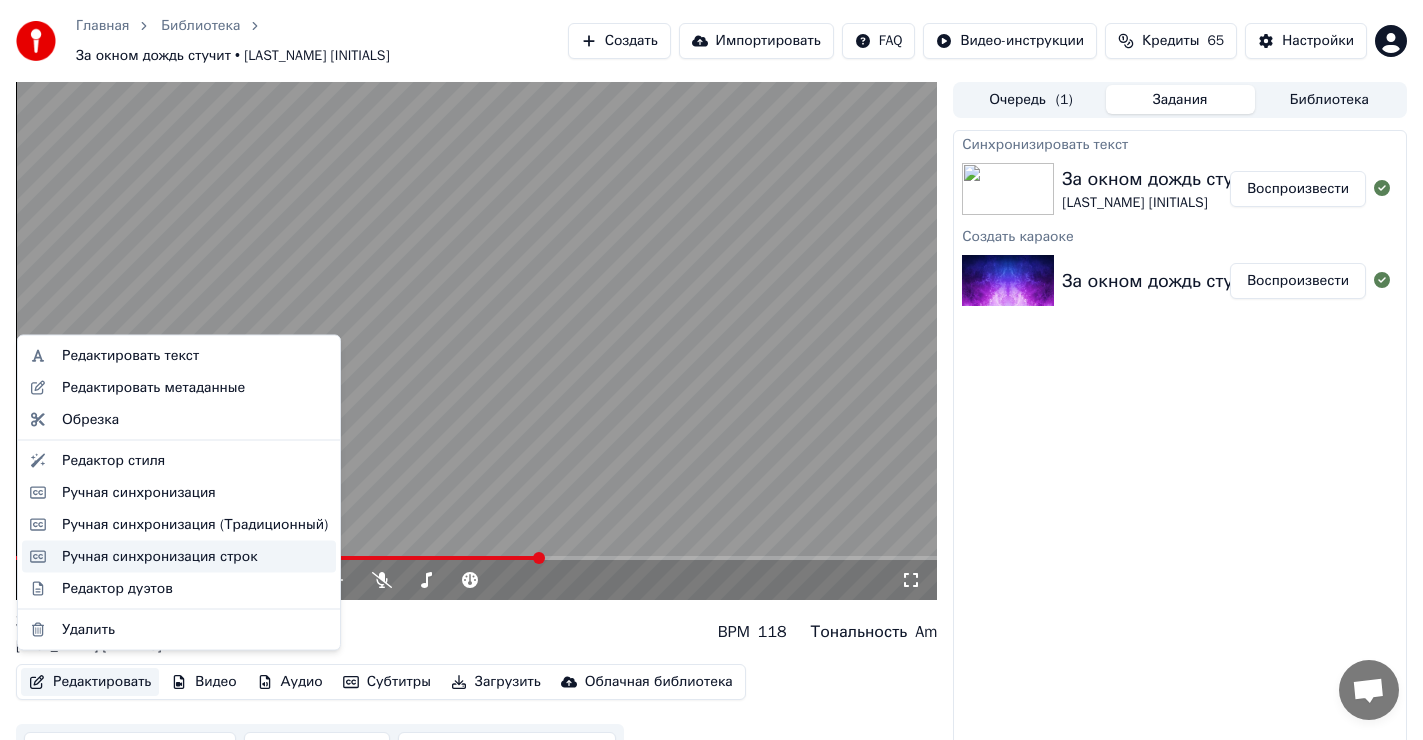 click on "Ручная синхронизация строк" at bounding box center (160, 556) 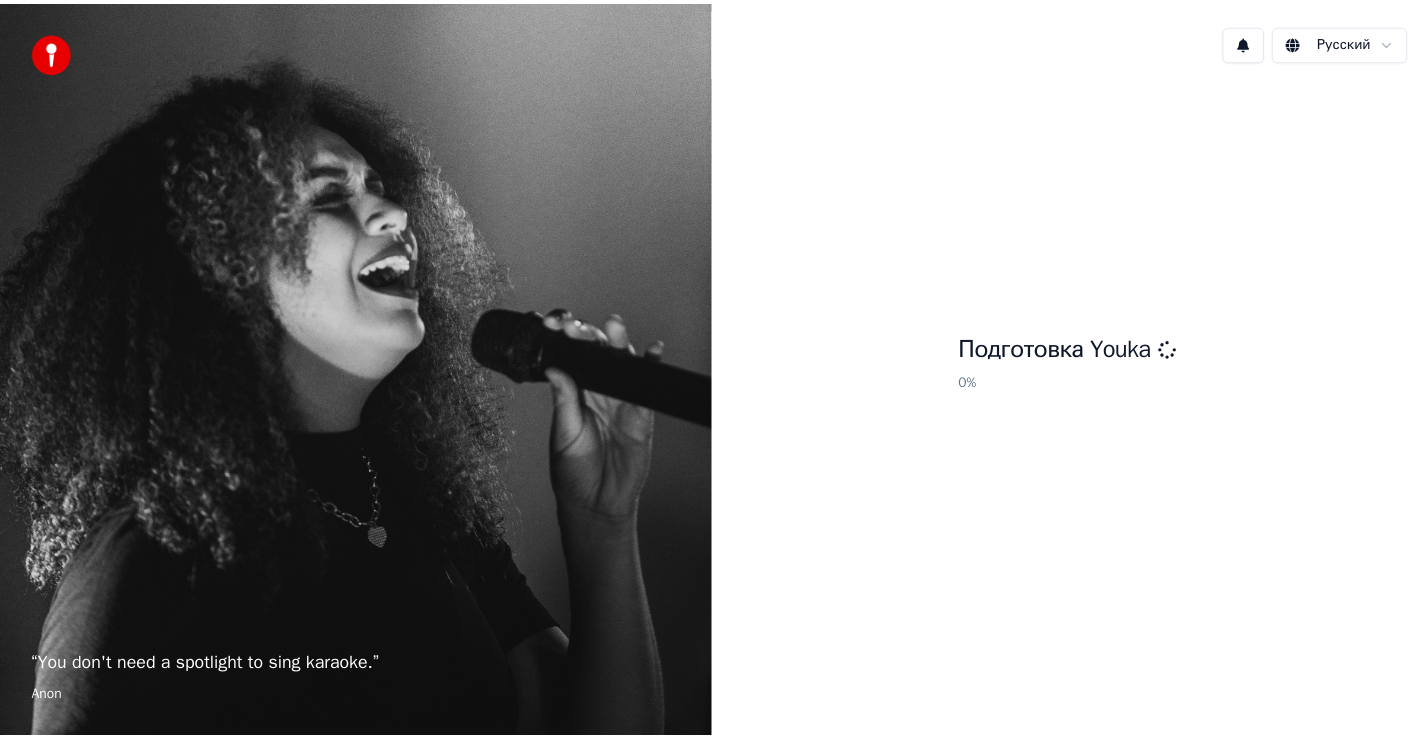 scroll, scrollTop: 0, scrollLeft: 0, axis: both 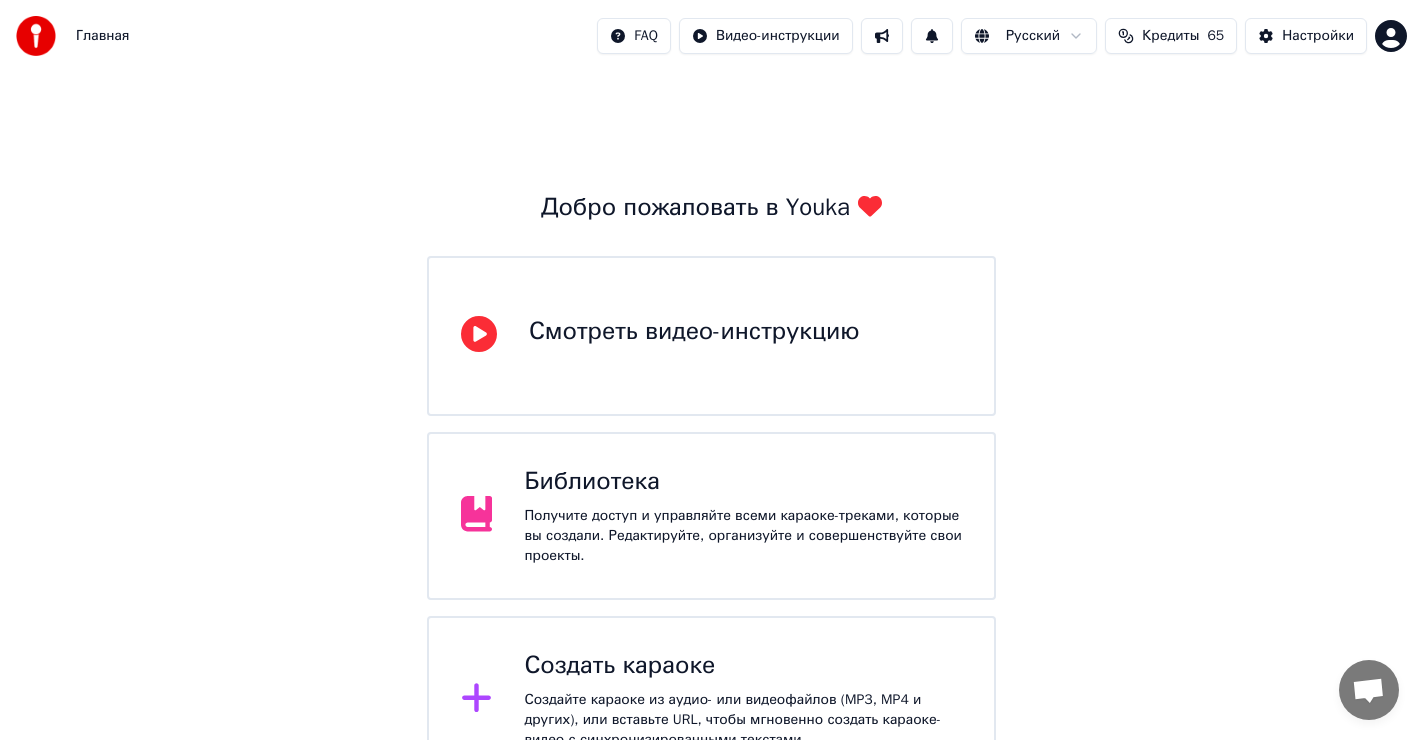 click on "Получите доступ и управляйте всеми караоке-треками, которые вы создали. Редактируйте, организуйте и совершенствуйте свои проекты." at bounding box center (743, 536) 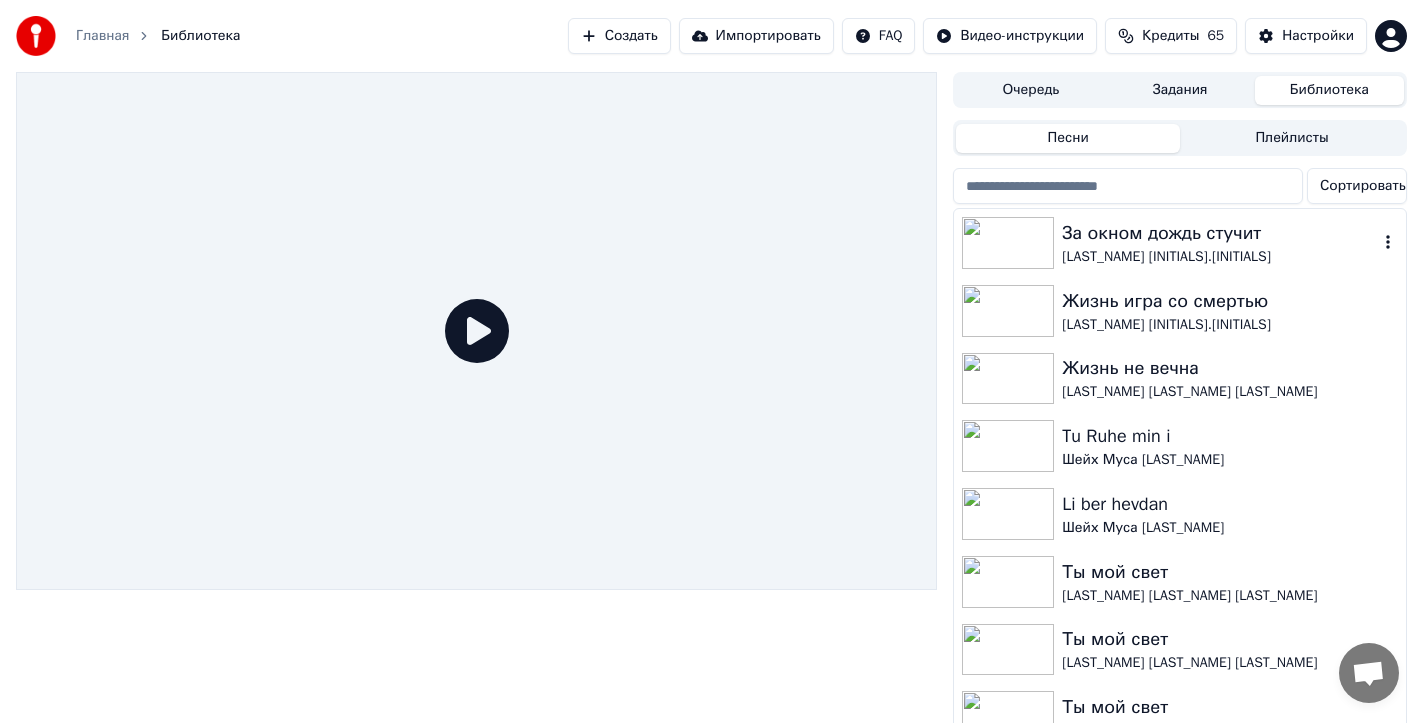 click on "За окном дождь стучит" at bounding box center [1220, 233] 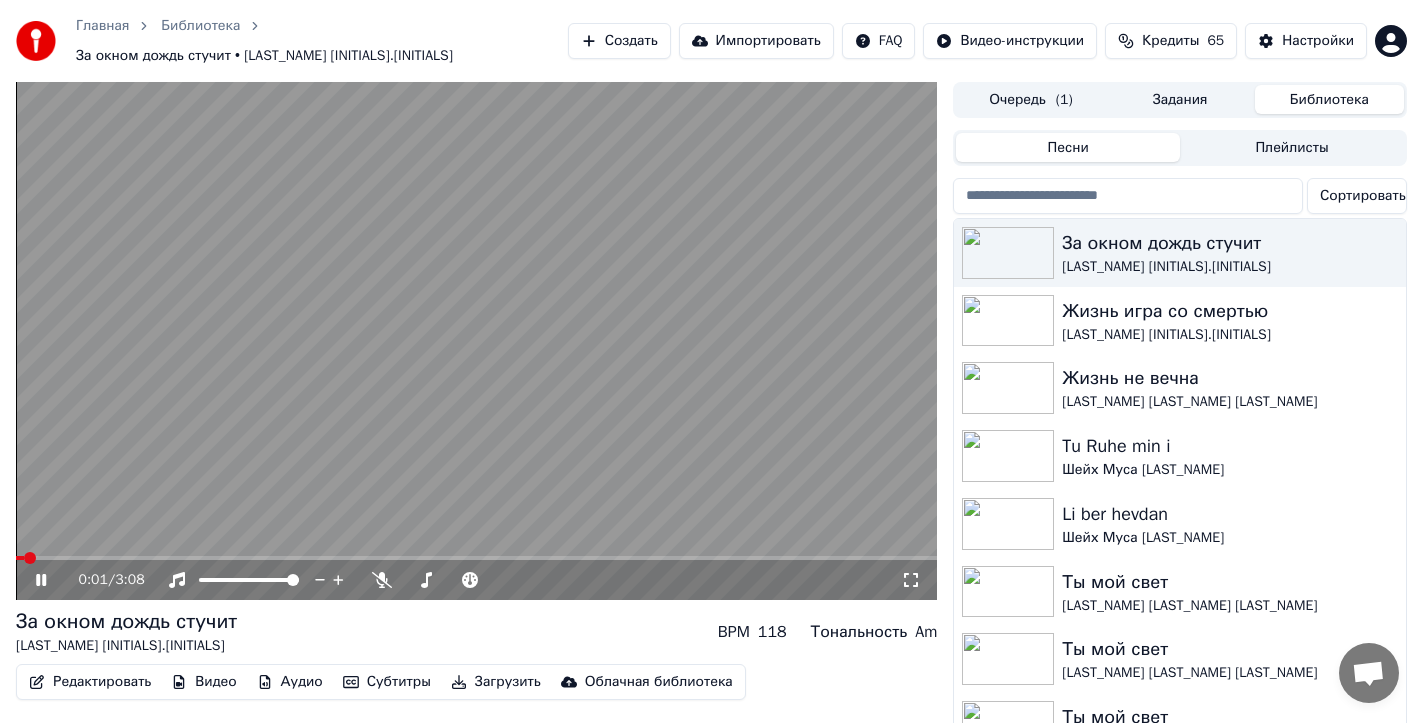 click 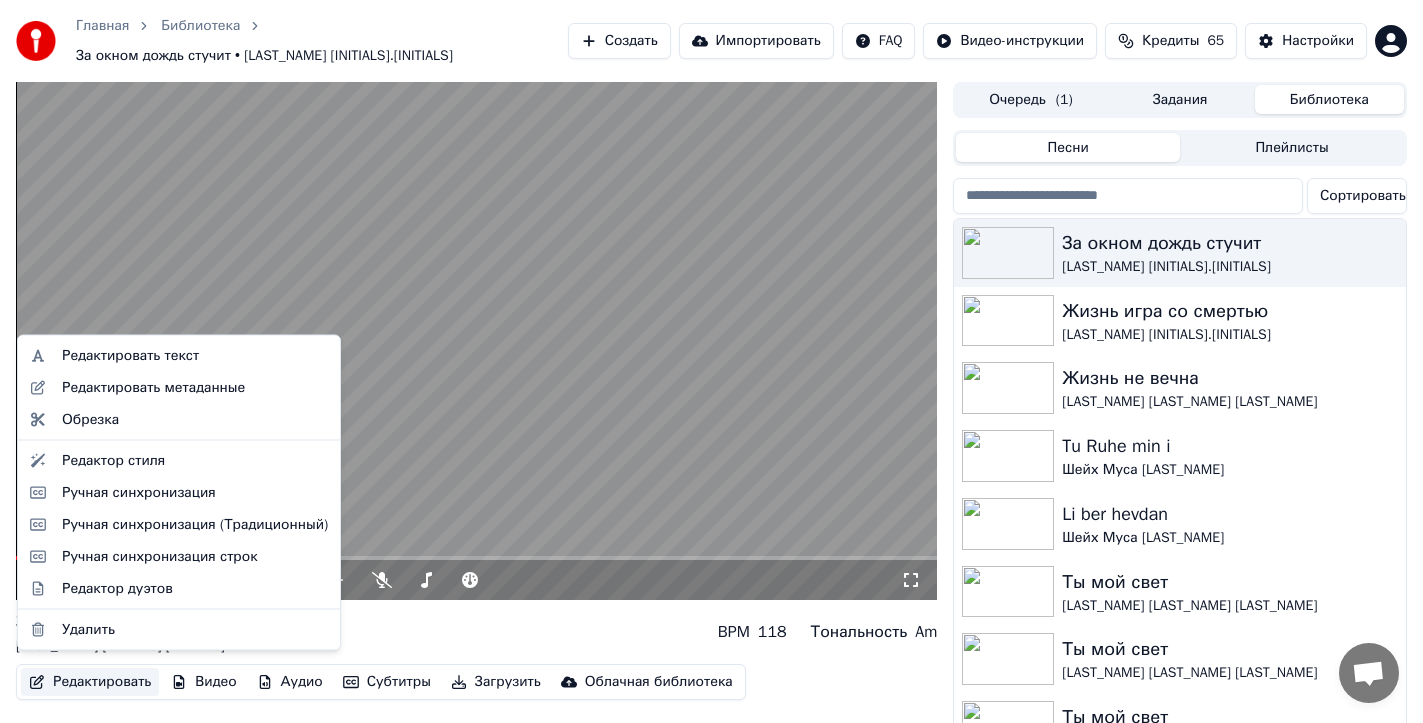click on "Редактировать" at bounding box center (90, 682) 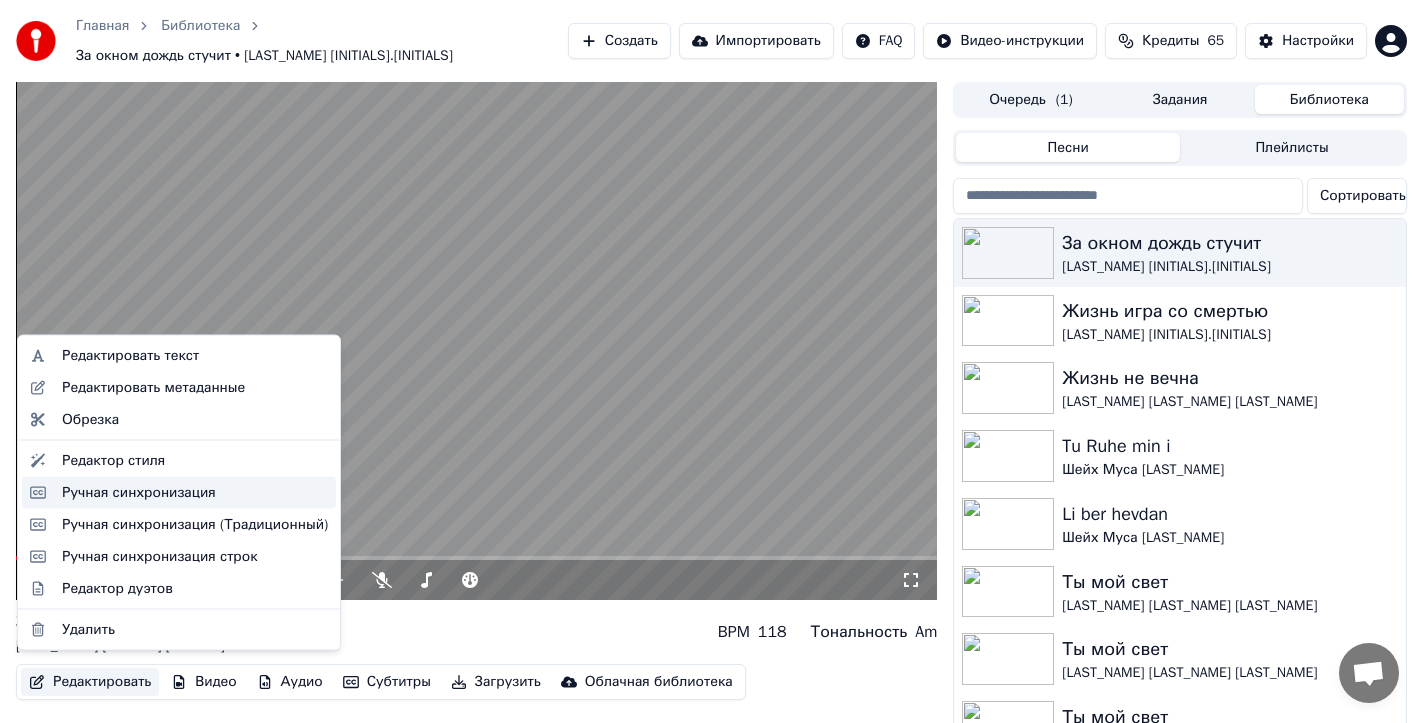 click on "Ручная синхронизация" at bounding box center [139, 492] 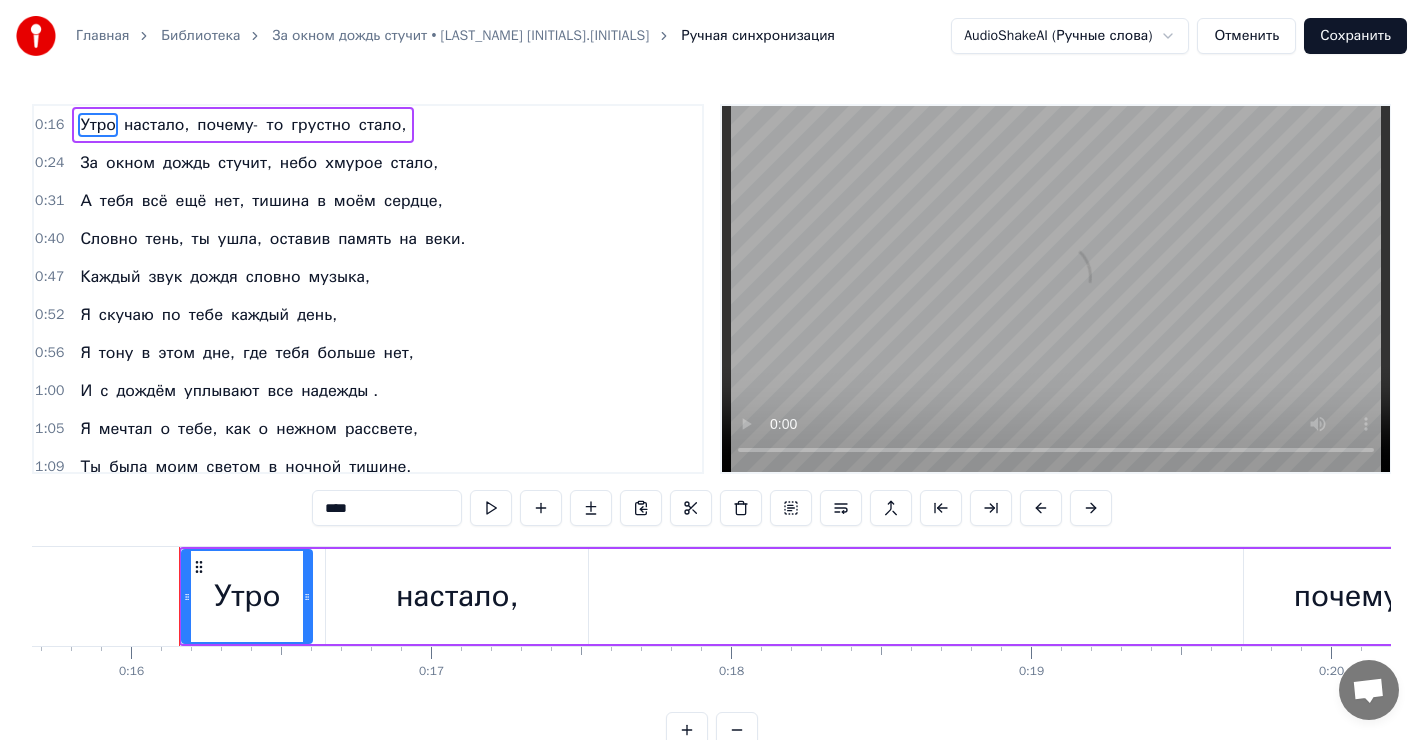 scroll, scrollTop: 0, scrollLeft: 4748, axis: horizontal 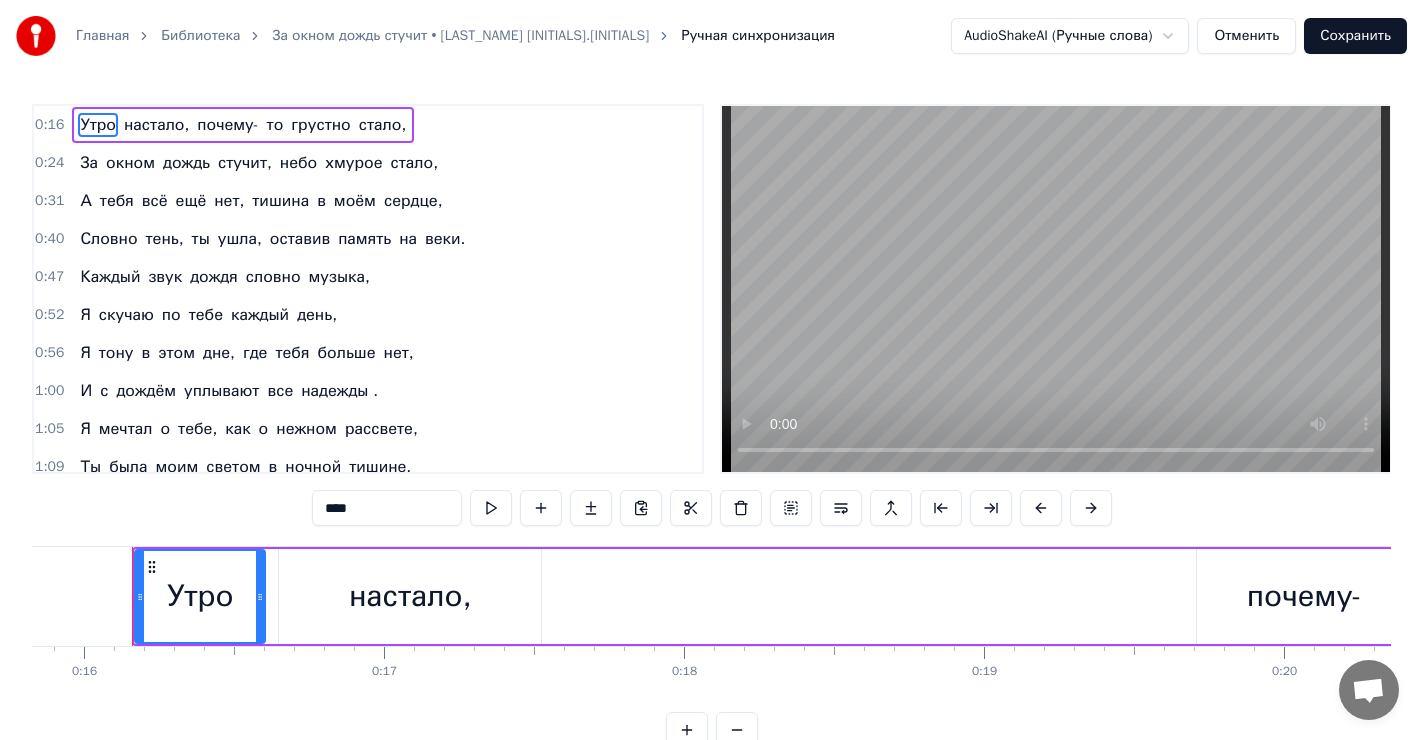 type 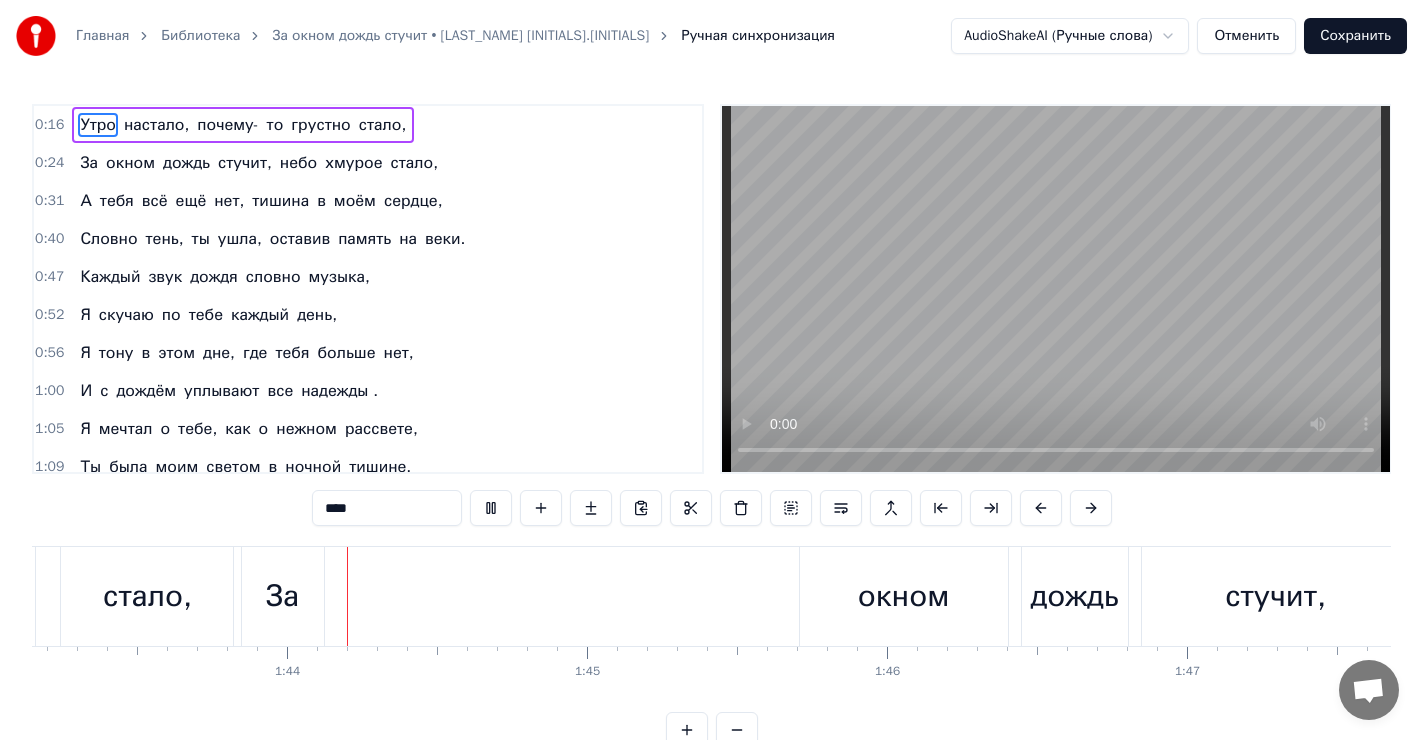 scroll, scrollTop: 0, scrollLeft: 30950, axis: horizontal 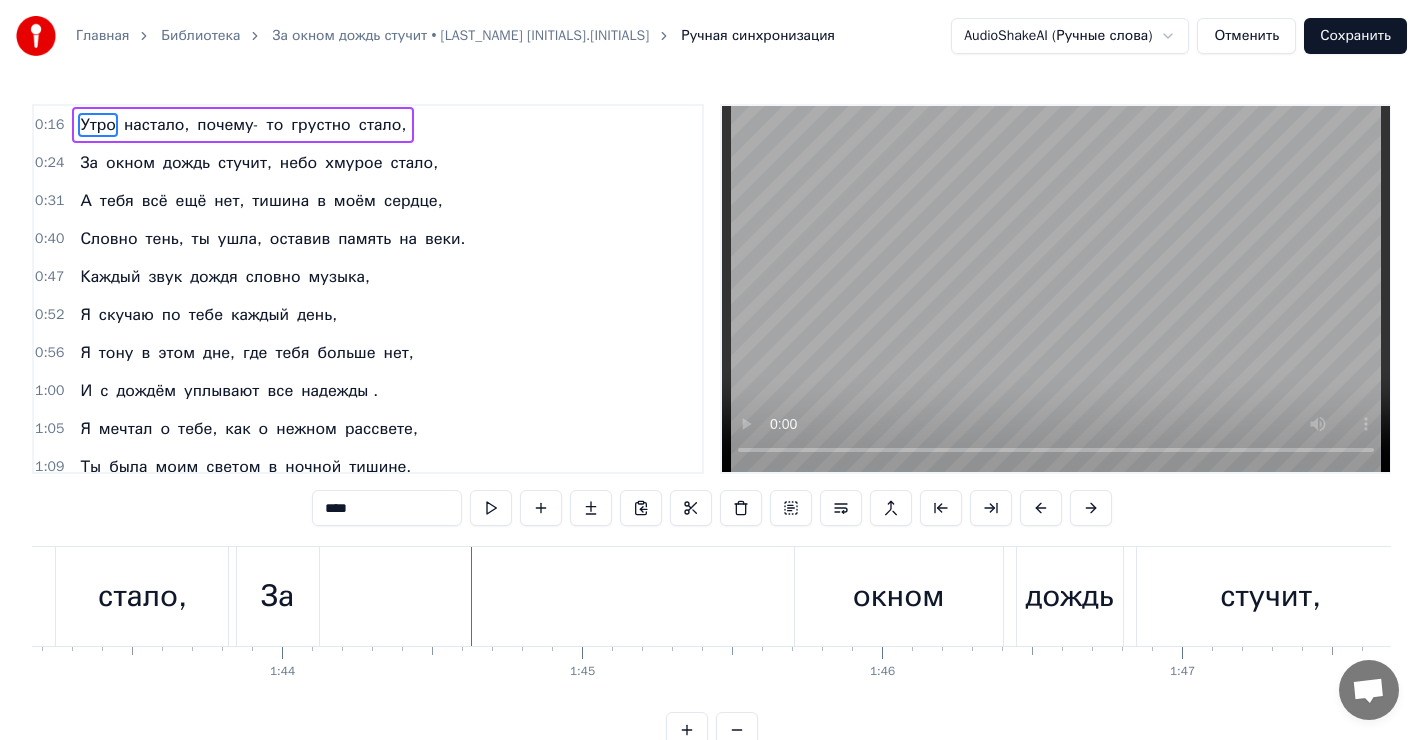 click on "За" at bounding box center [277, 596] 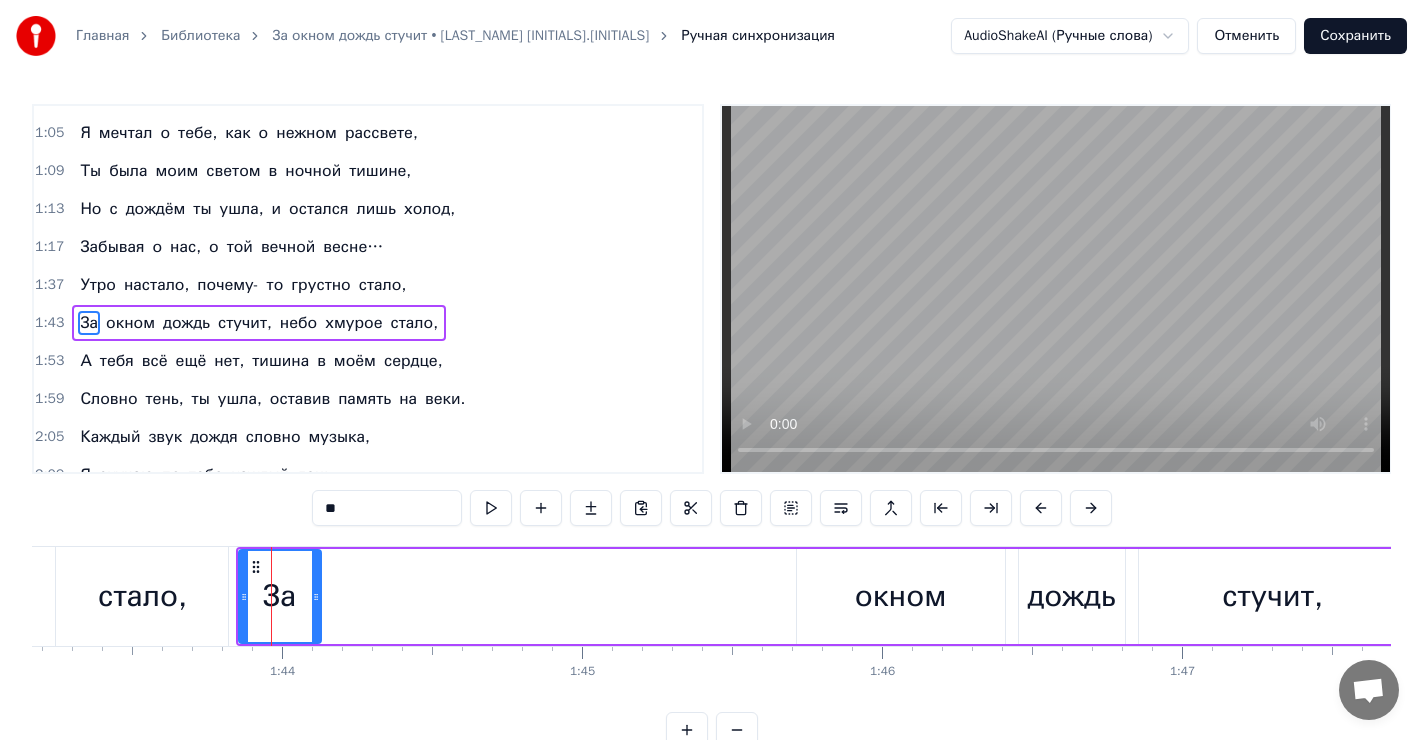 scroll, scrollTop: 330, scrollLeft: 0, axis: vertical 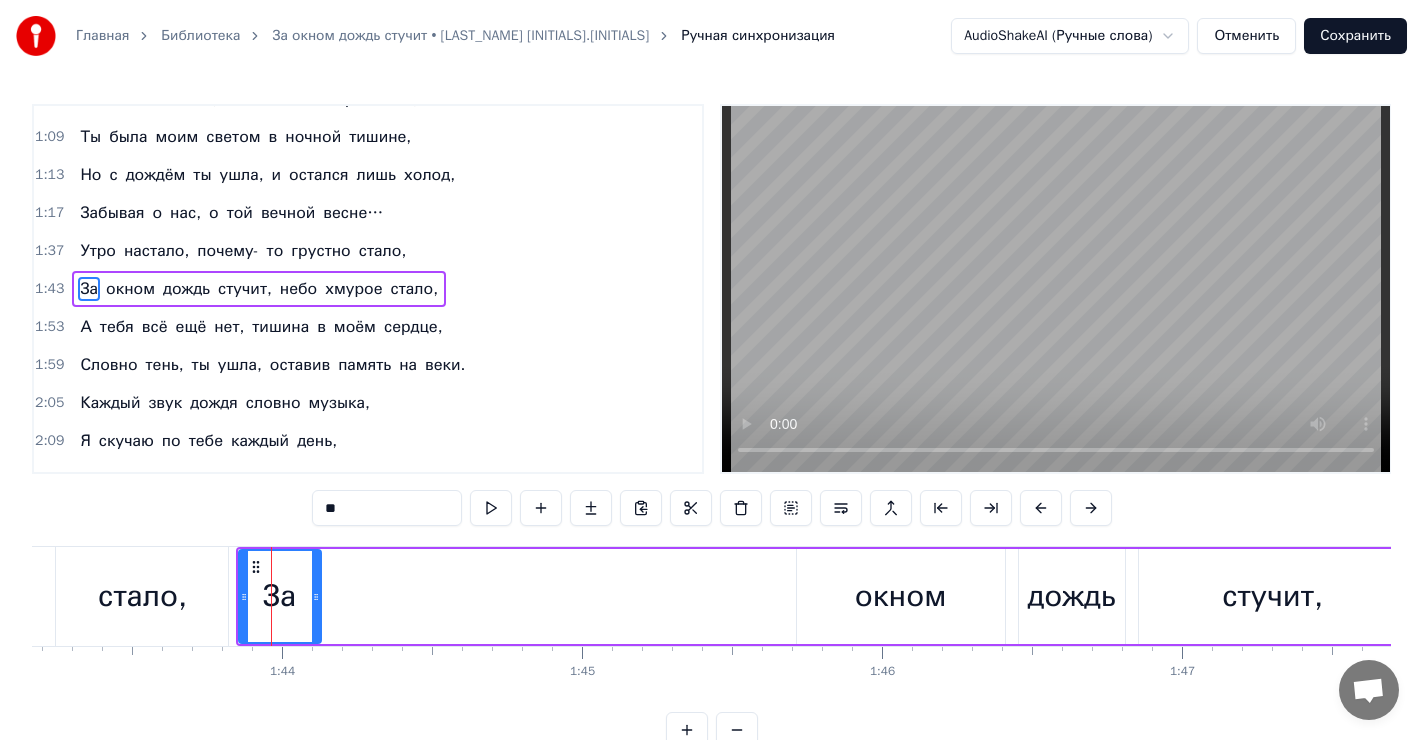 drag, startPoint x: 266, startPoint y: 561, endPoint x: 304, endPoint y: 562, distance: 38.013157 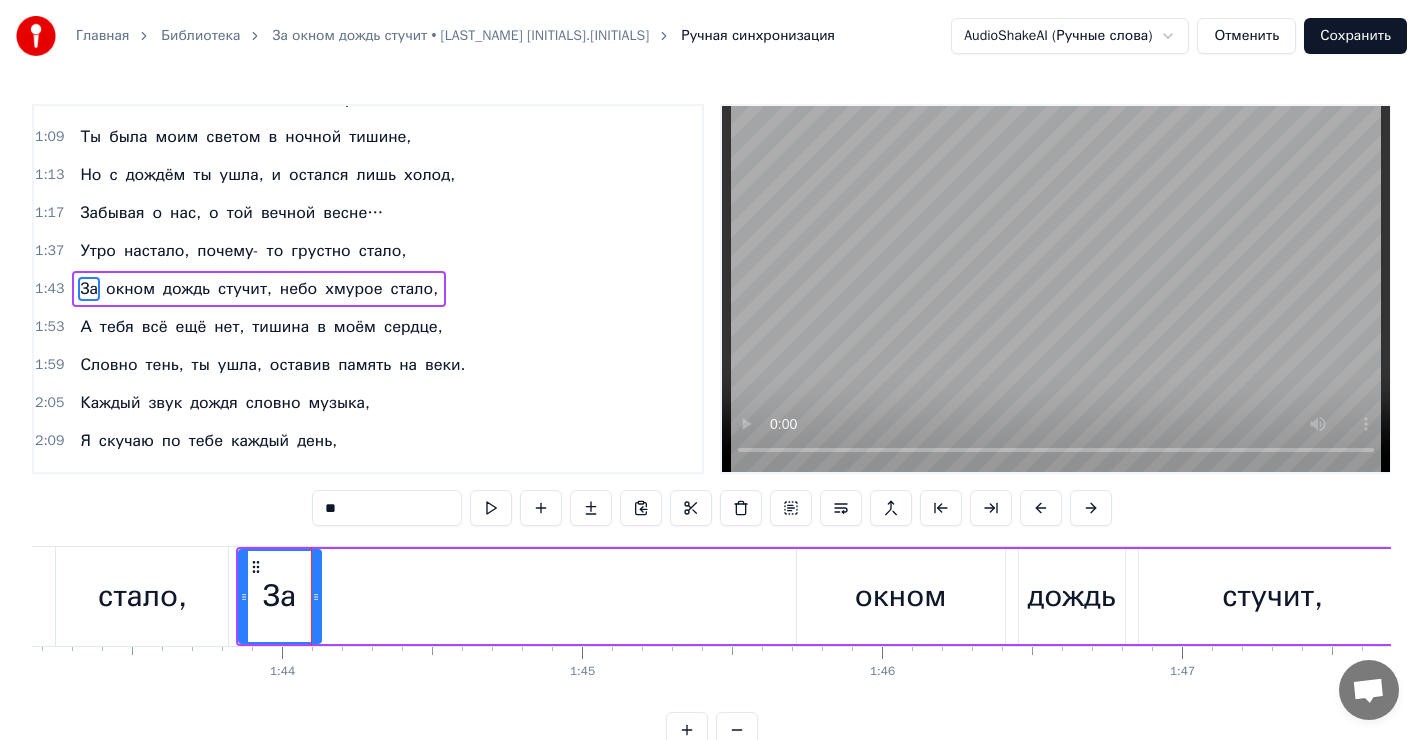 drag, startPoint x: 290, startPoint y: 560, endPoint x: 313, endPoint y: 564, distance: 23.345236 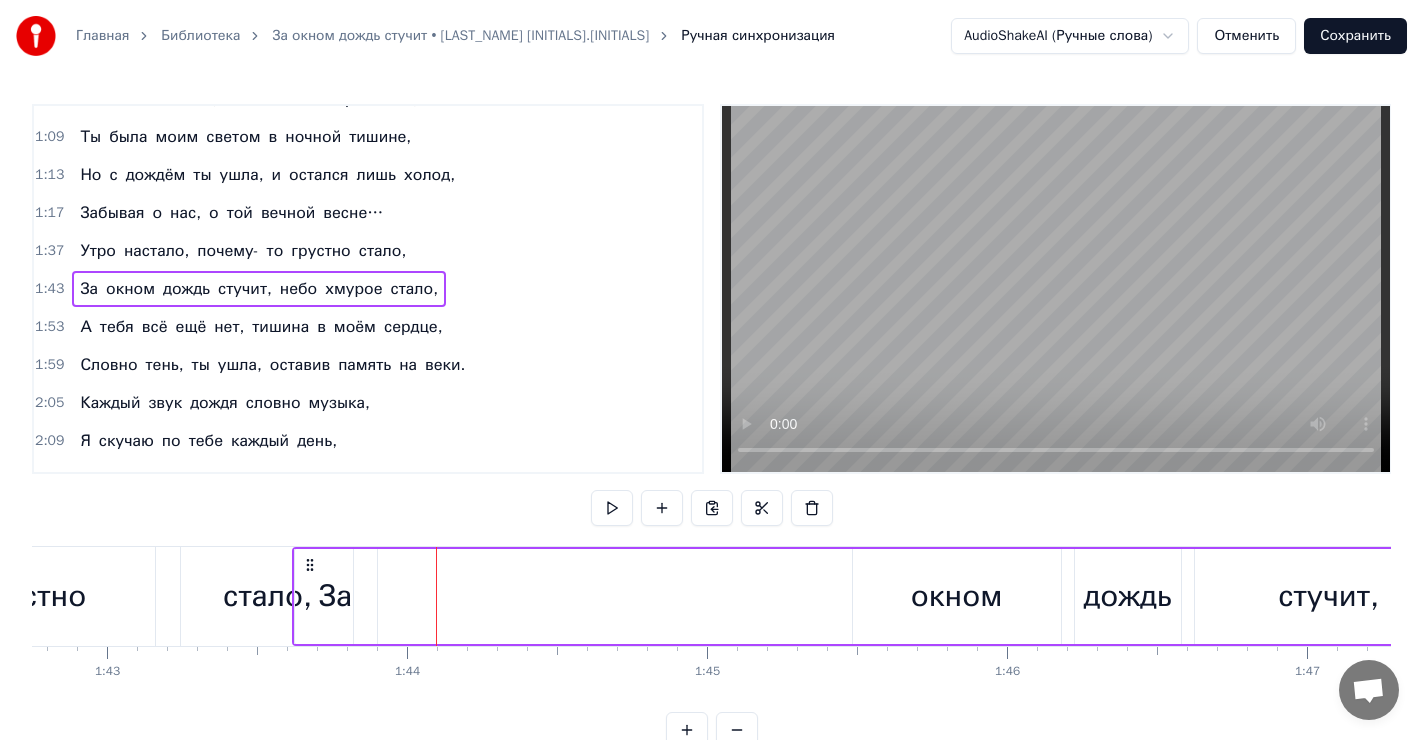 scroll, scrollTop: 0, scrollLeft: 30813, axis: horizontal 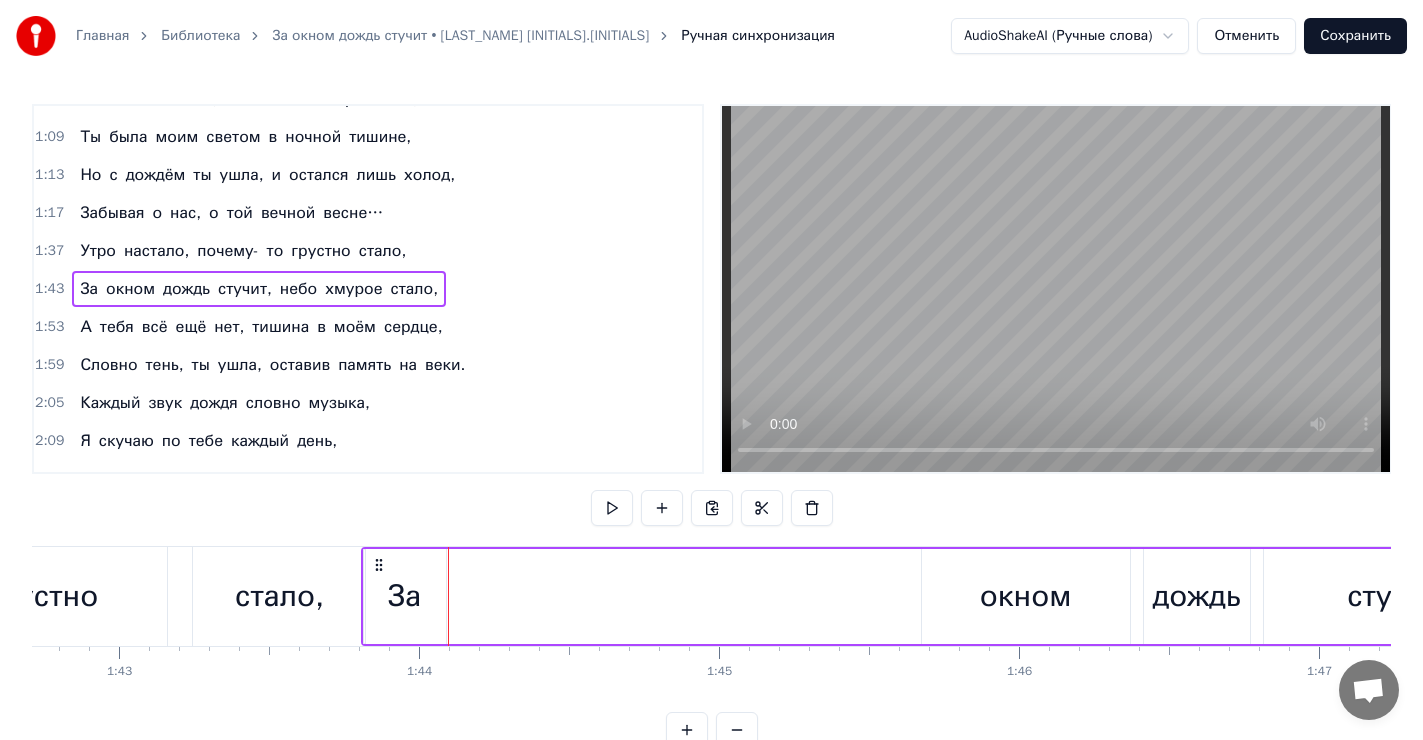 drag, startPoint x: 247, startPoint y: 559, endPoint x: 372, endPoint y: 570, distance: 125.48307 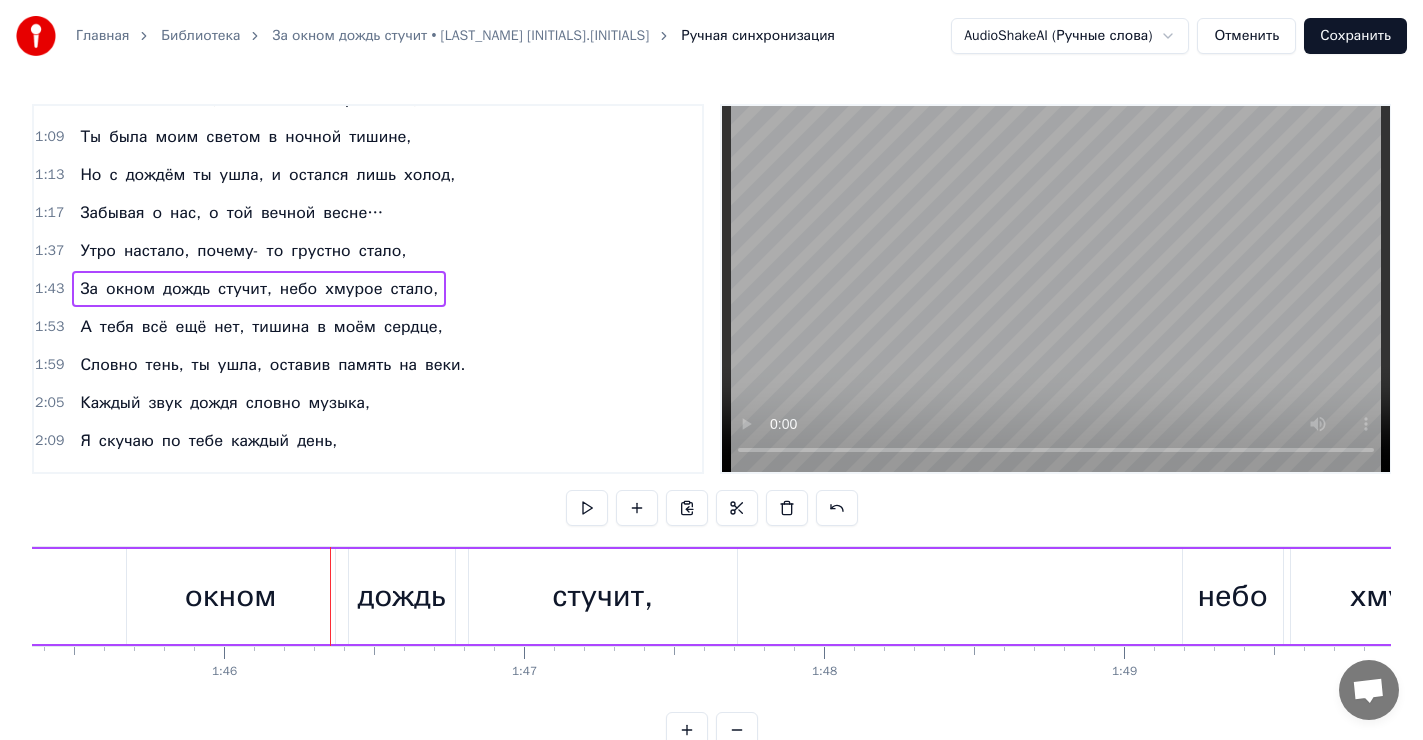 scroll, scrollTop: 0, scrollLeft: 31613, axis: horizontal 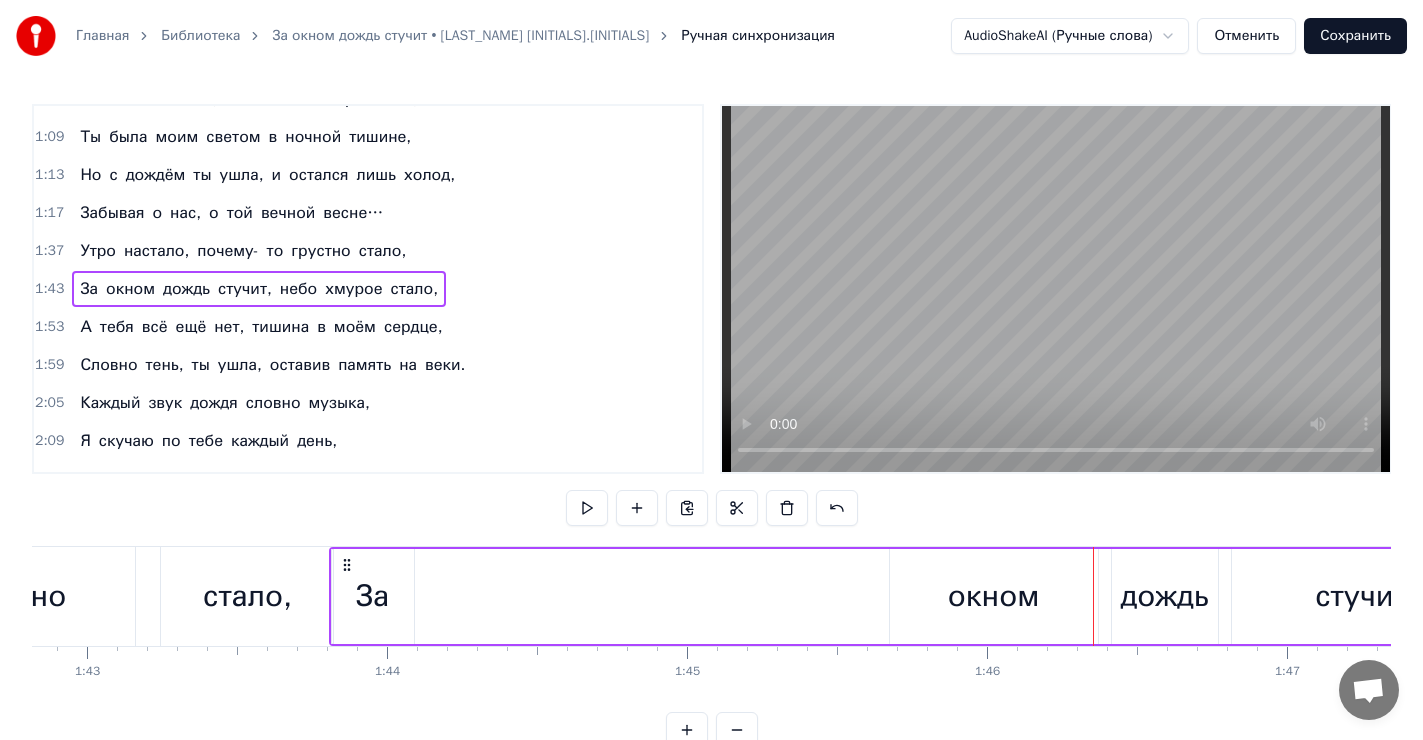 click on "За" at bounding box center (372, 596) 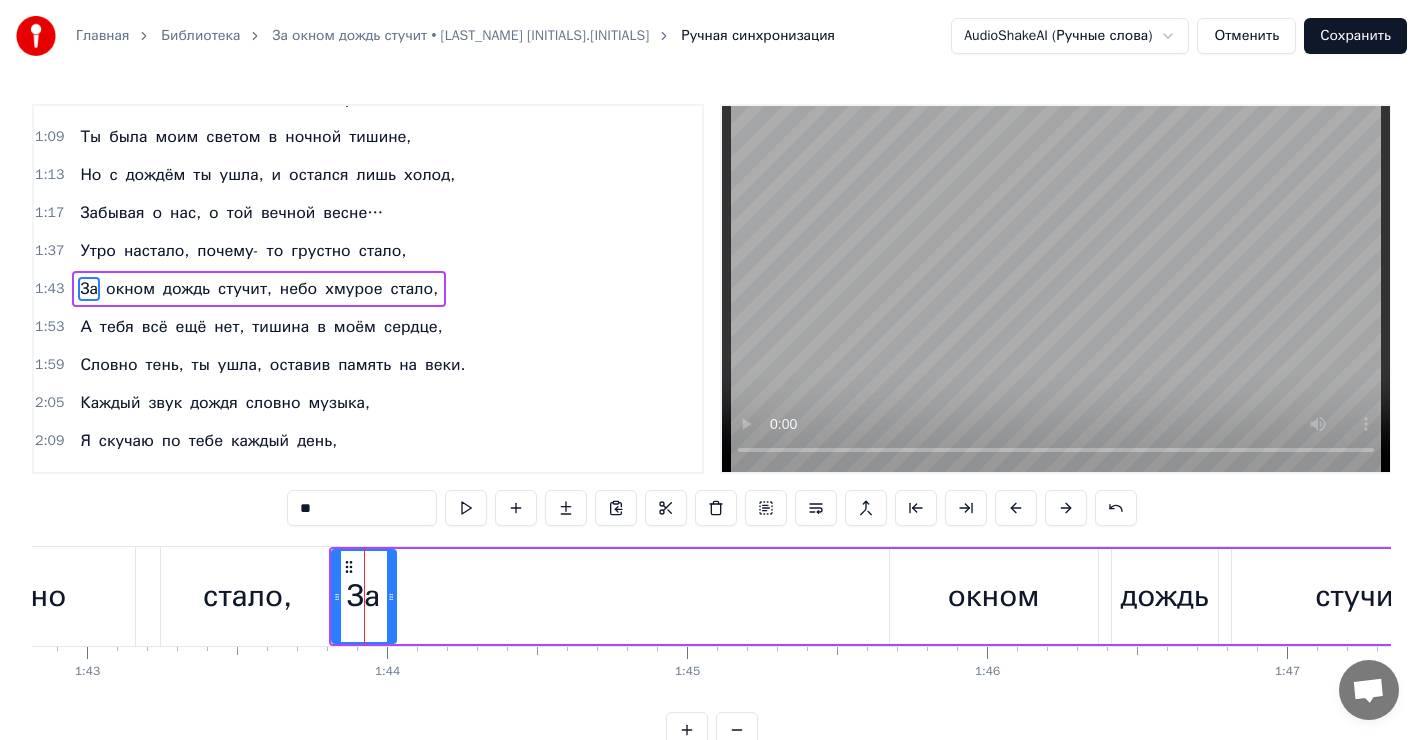 drag, startPoint x: 410, startPoint y: 592, endPoint x: 392, endPoint y: 596, distance: 18.439089 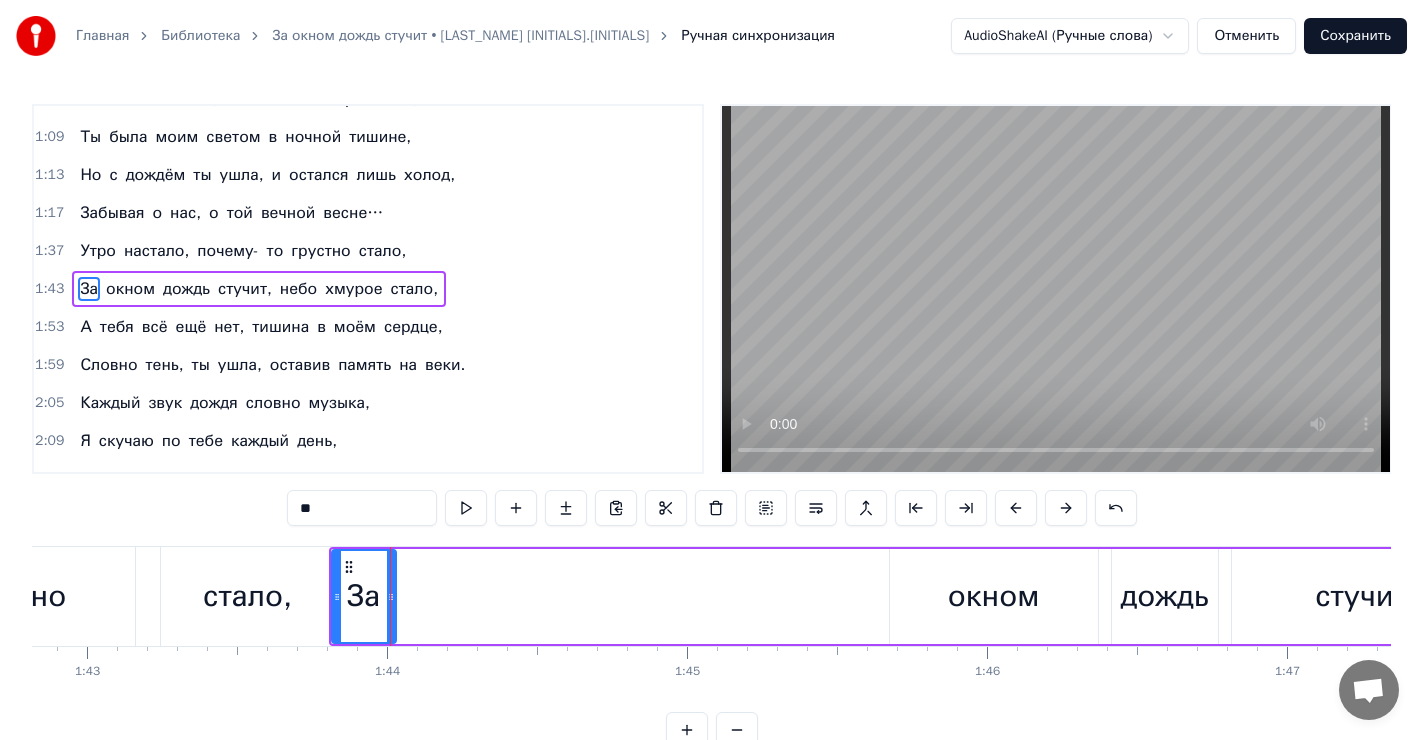 drag, startPoint x: 361, startPoint y: 562, endPoint x: 376, endPoint y: 565, distance: 15.297058 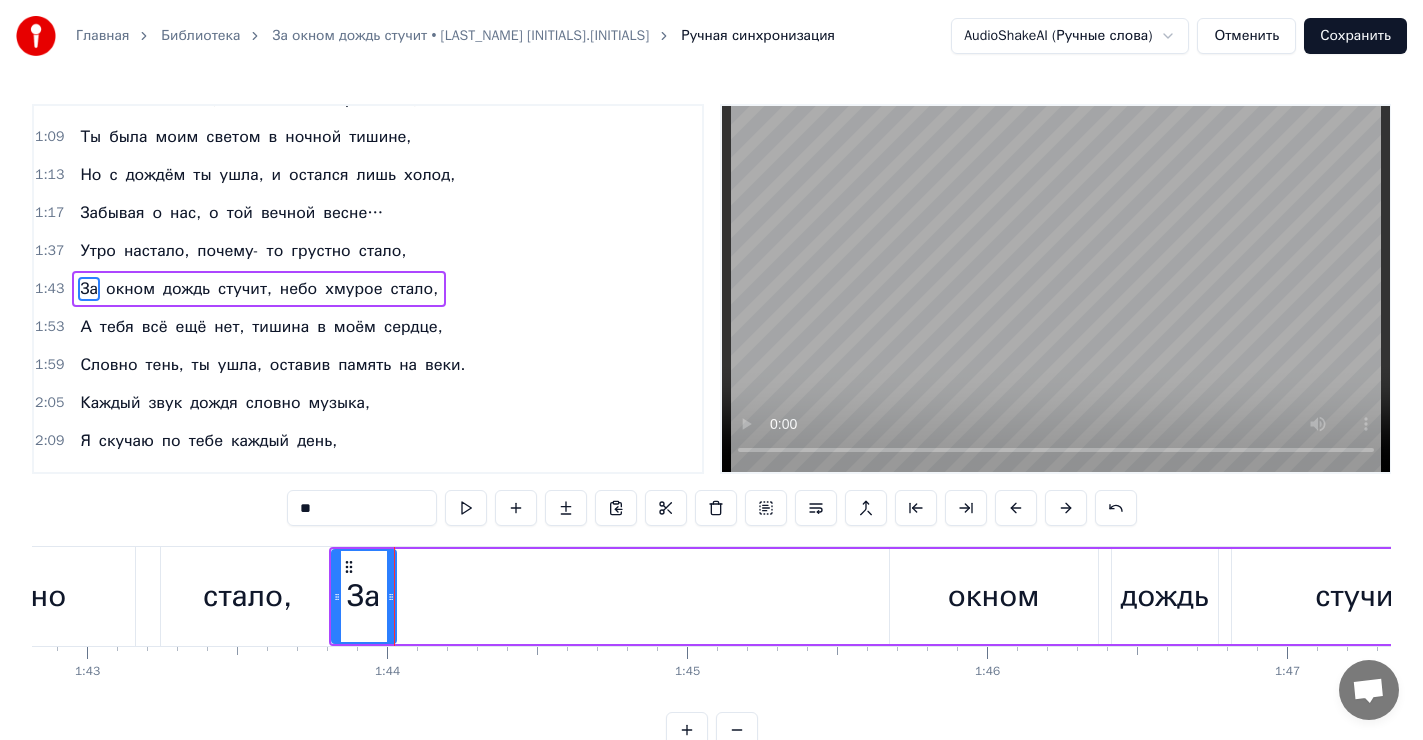 drag, startPoint x: 350, startPoint y: 557, endPoint x: 372, endPoint y: 568, distance: 24.596748 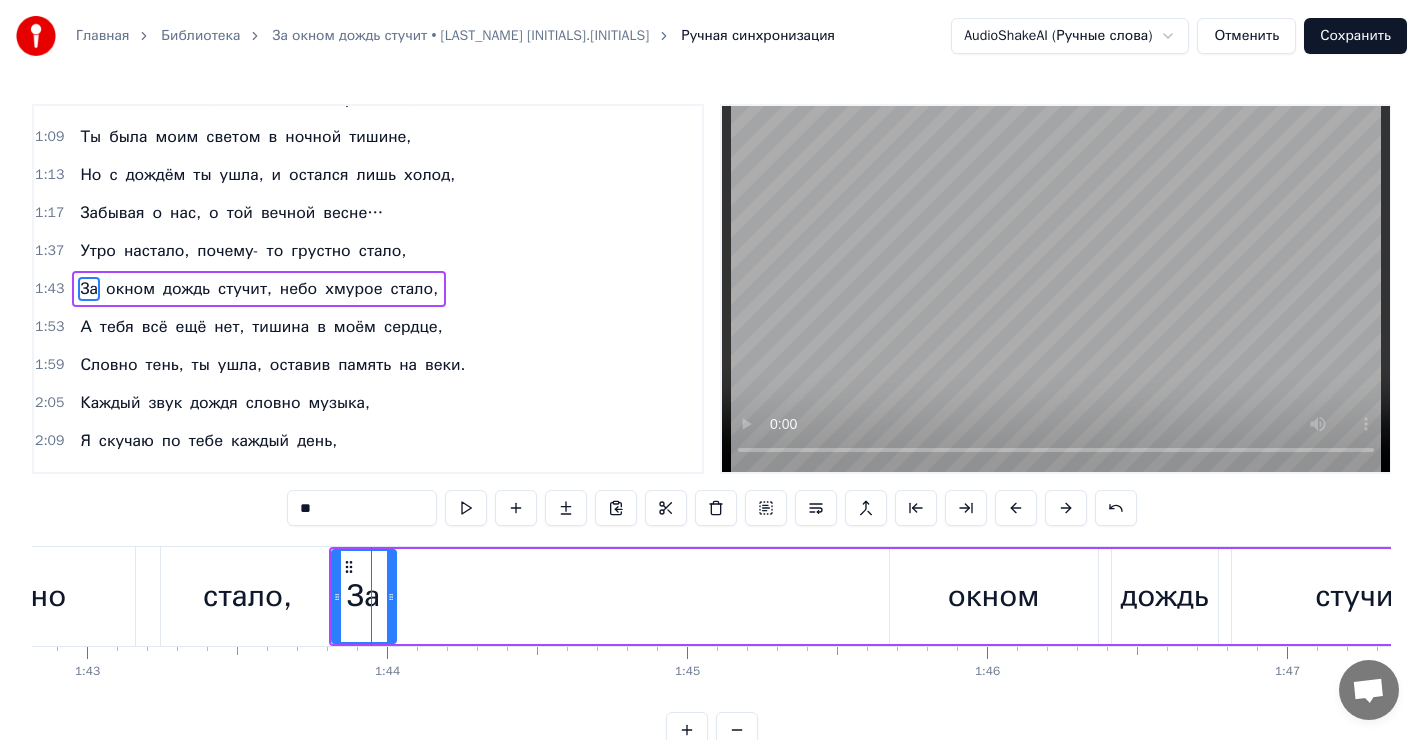 click on "За" at bounding box center [363, 596] 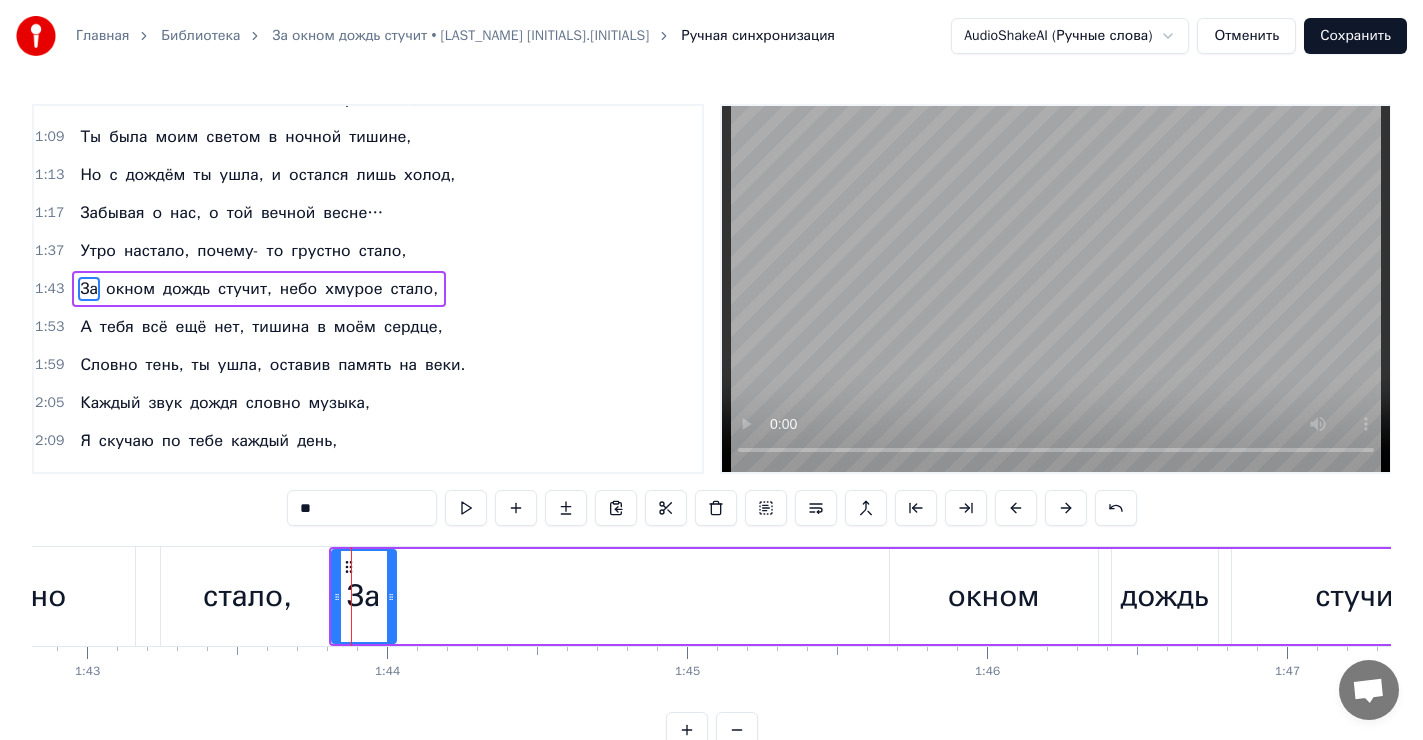 click on "За" at bounding box center [363, 596] 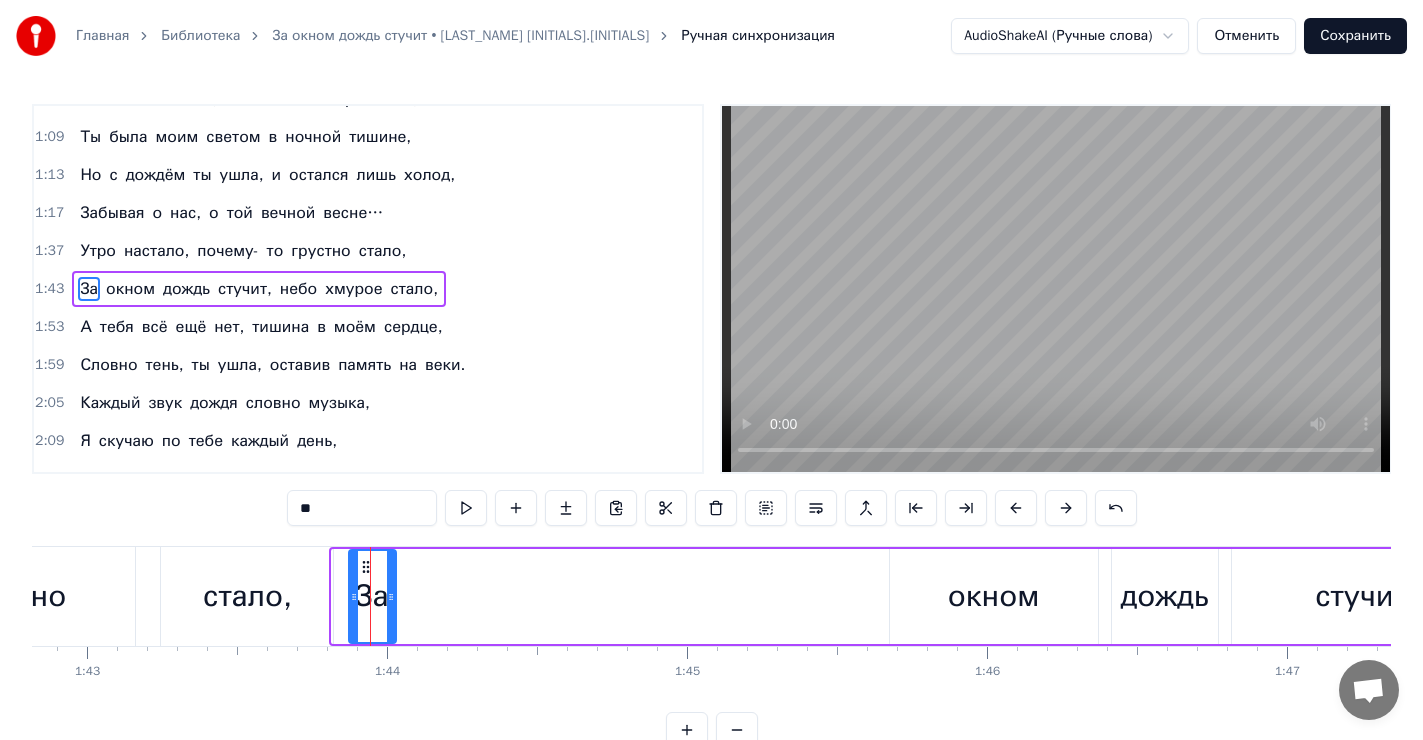 drag, startPoint x: 338, startPoint y: 564, endPoint x: 355, endPoint y: 575, distance: 20.248457 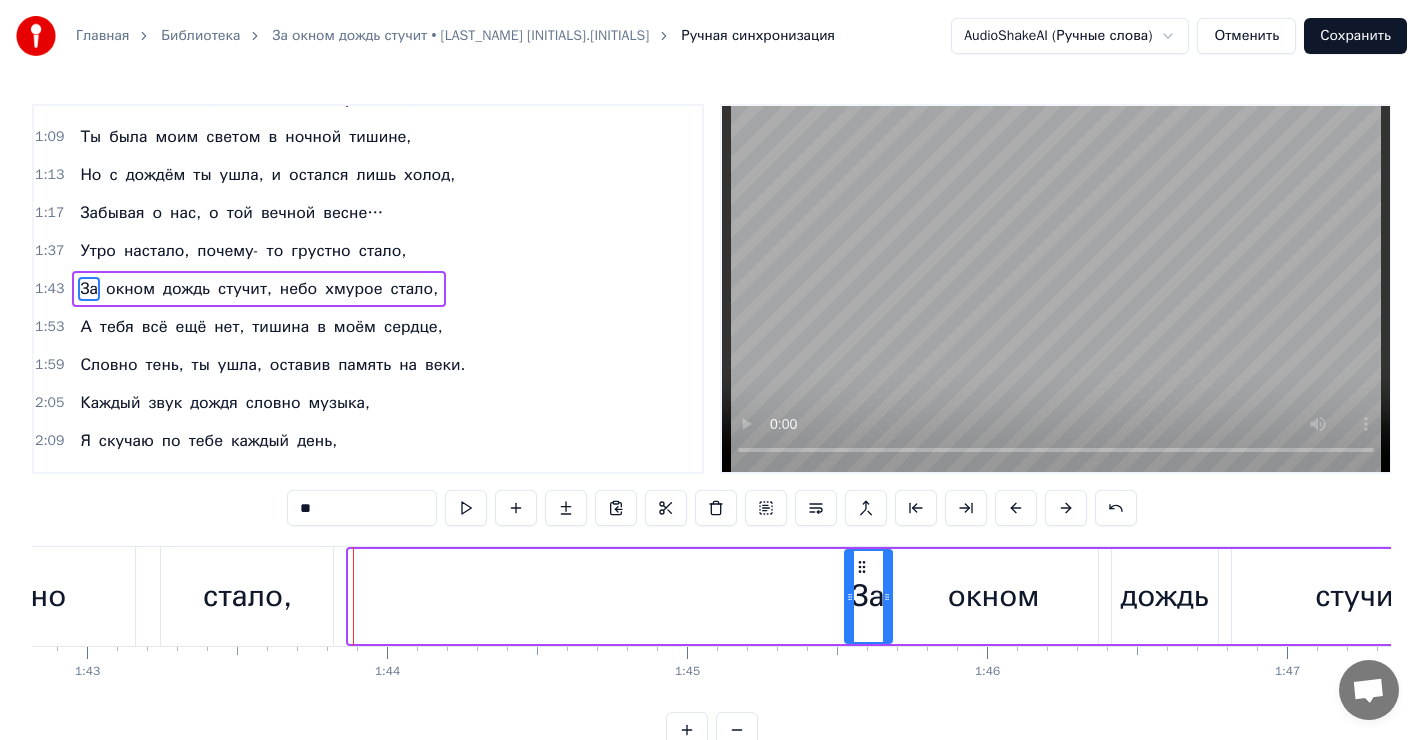 drag, startPoint x: 365, startPoint y: 559, endPoint x: 857, endPoint y: 579, distance: 492.40634 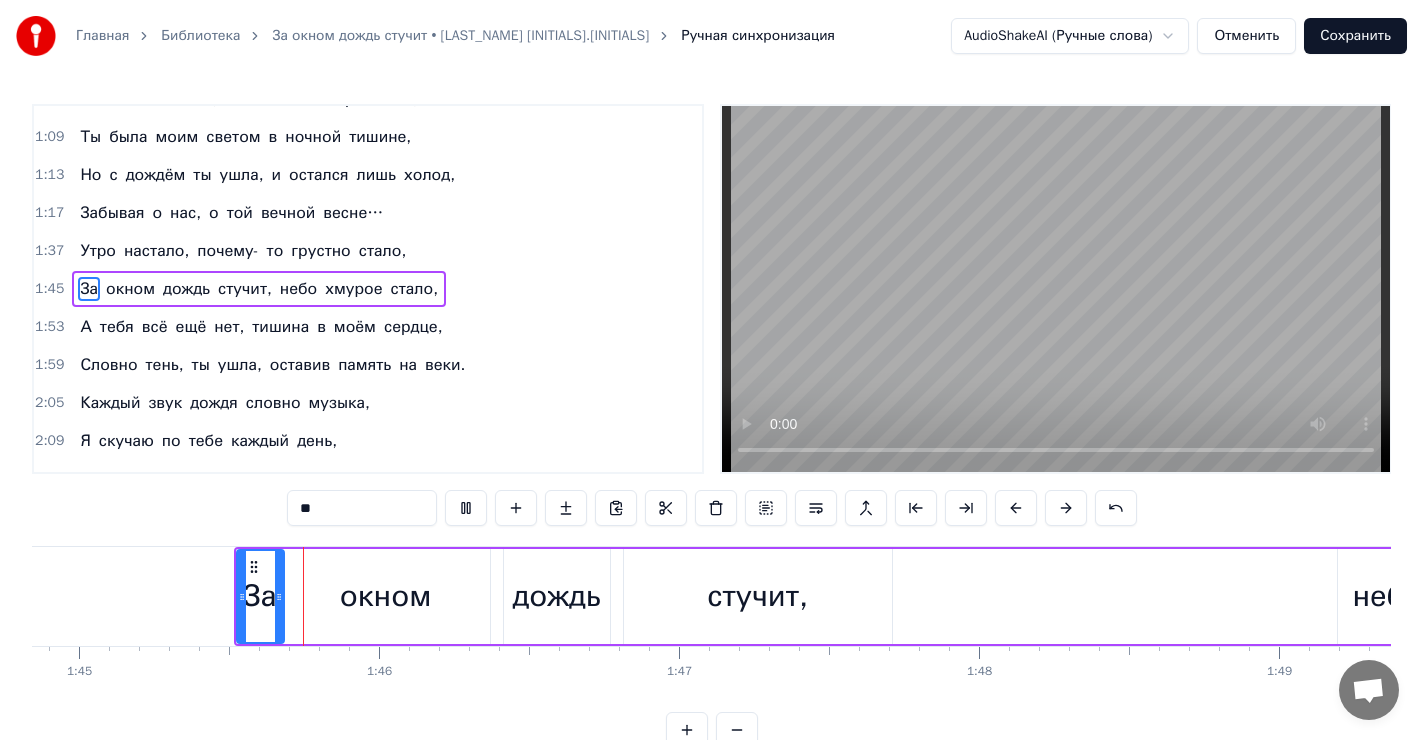 scroll, scrollTop: 0, scrollLeft: 31456, axis: horizontal 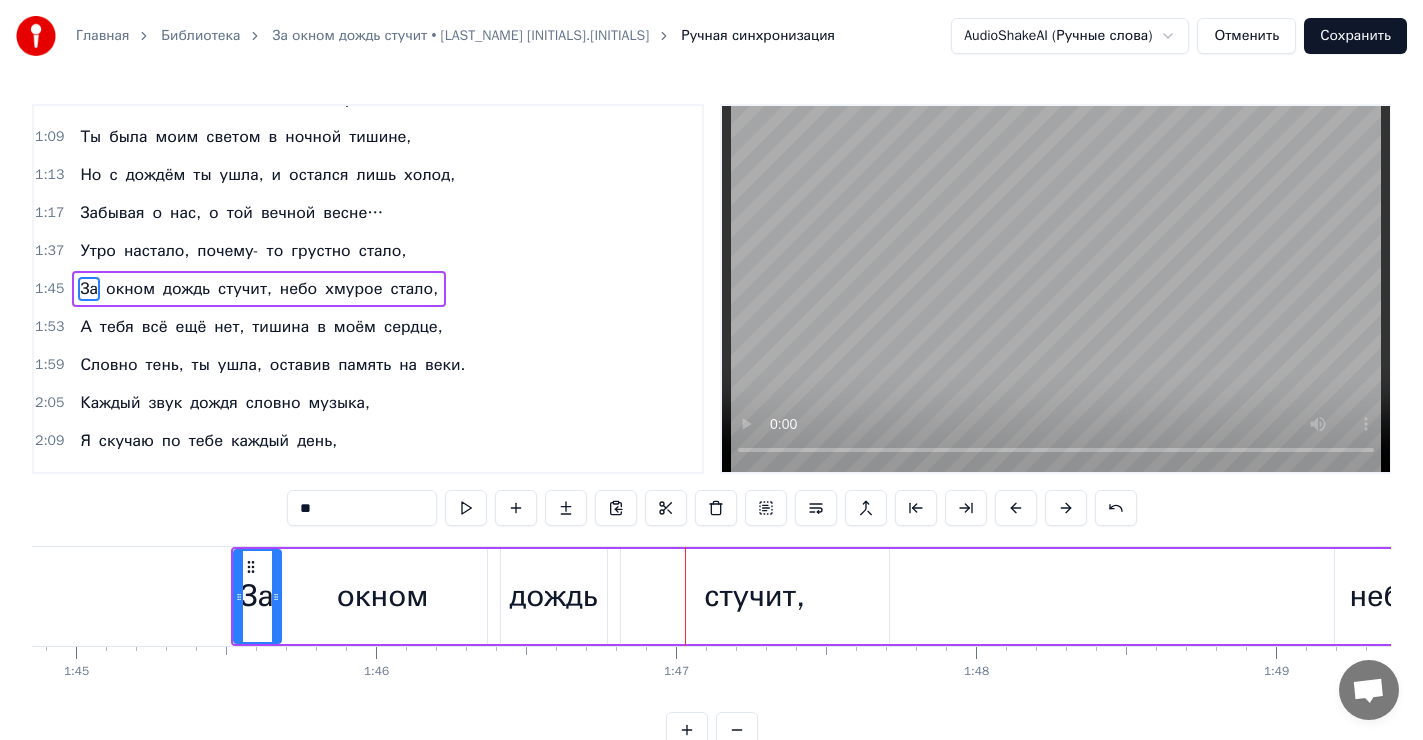 click on "Сохранить" at bounding box center (1355, 36) 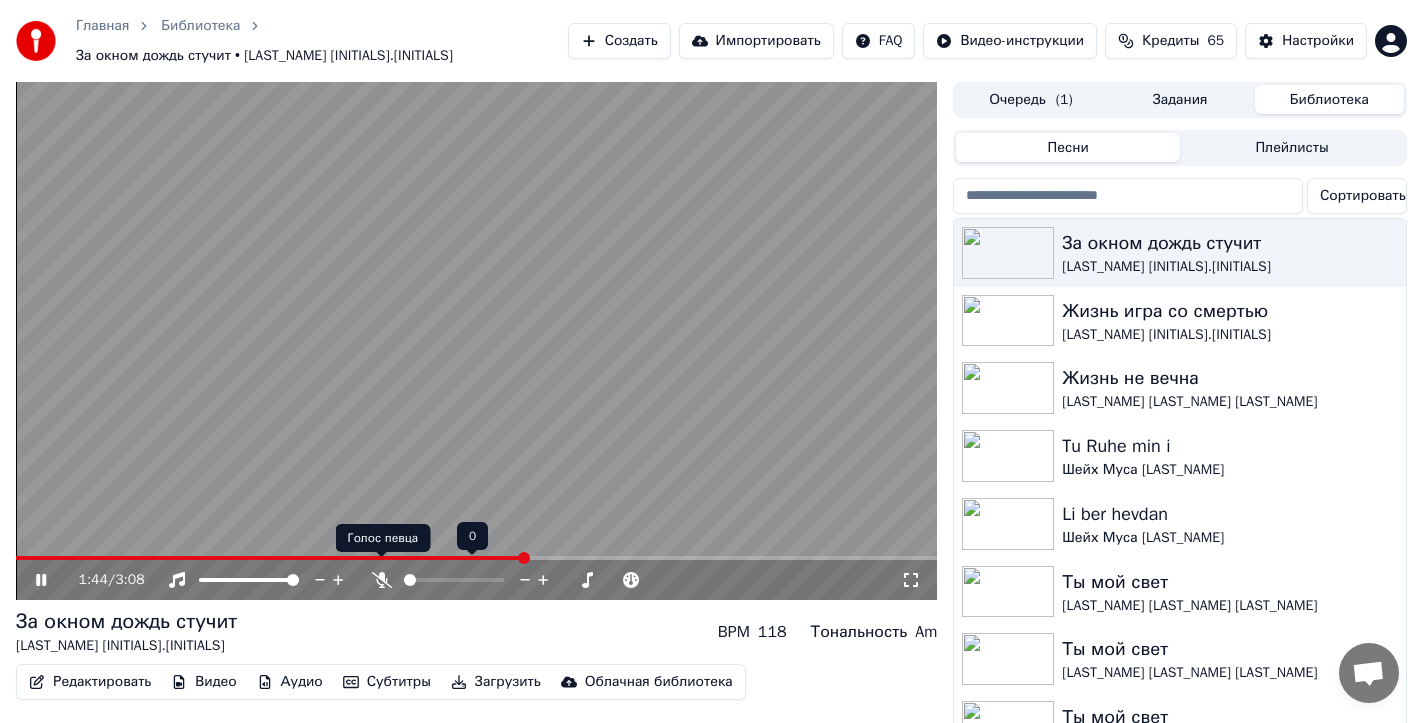 click 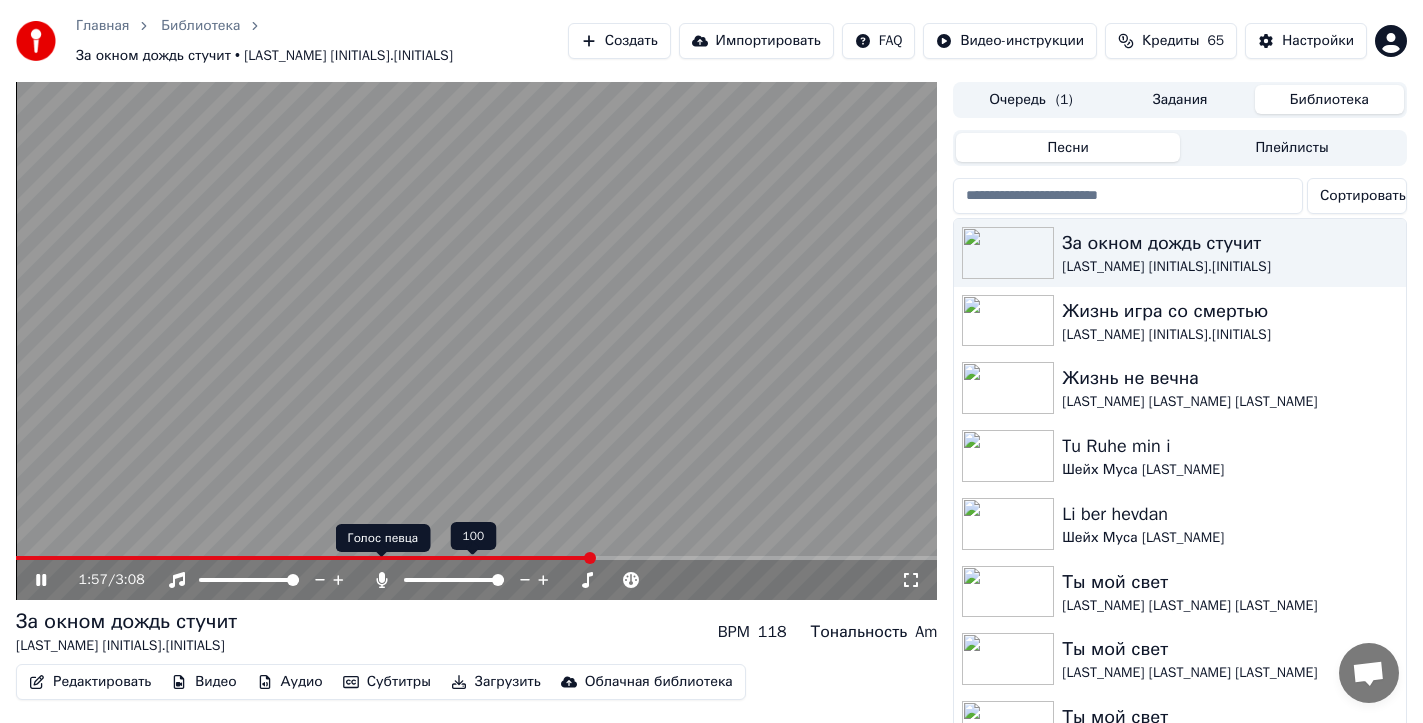 click 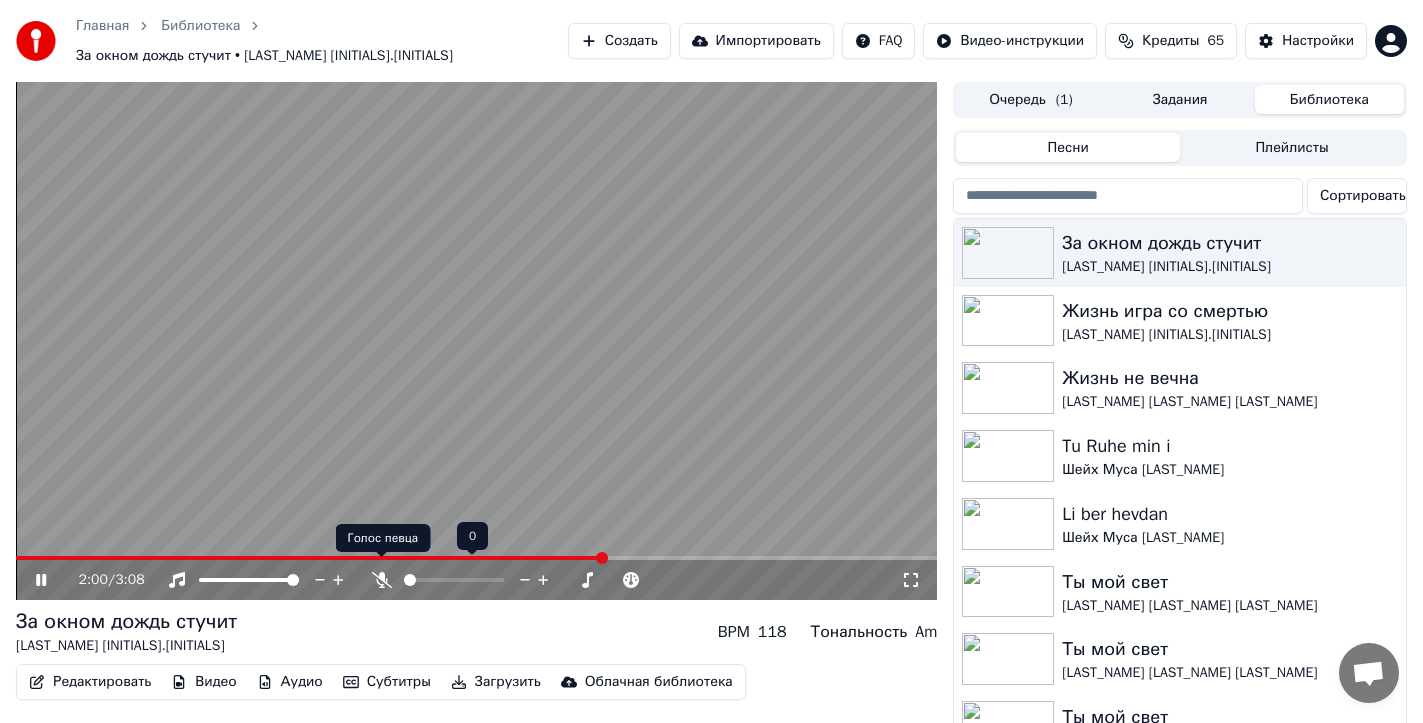 click 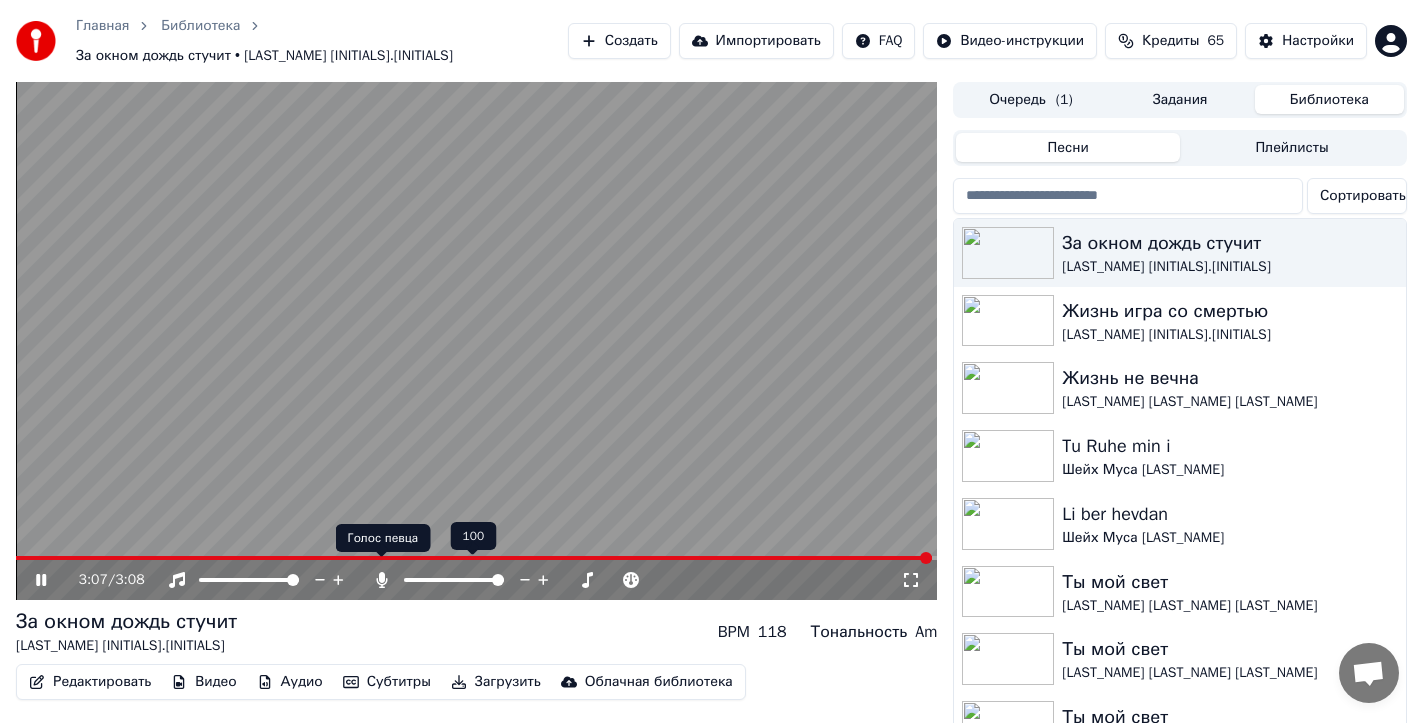 click 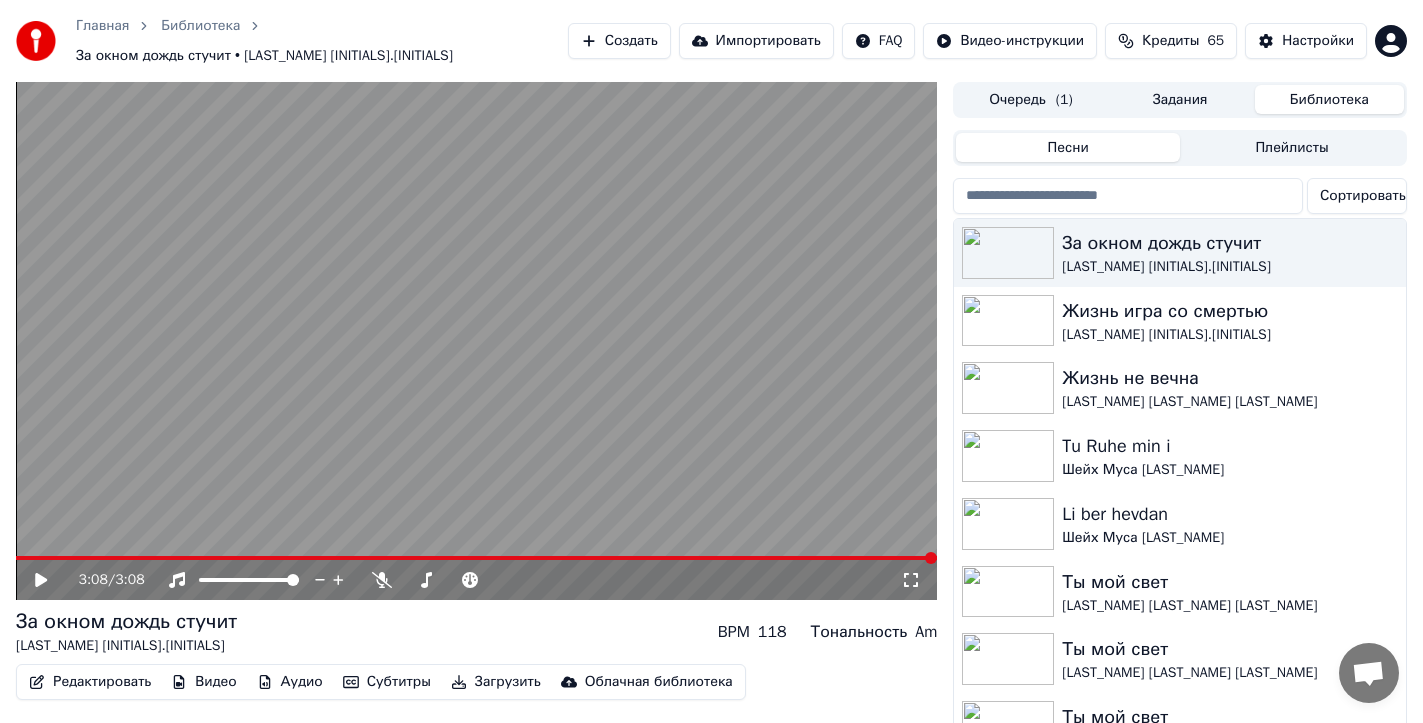 click 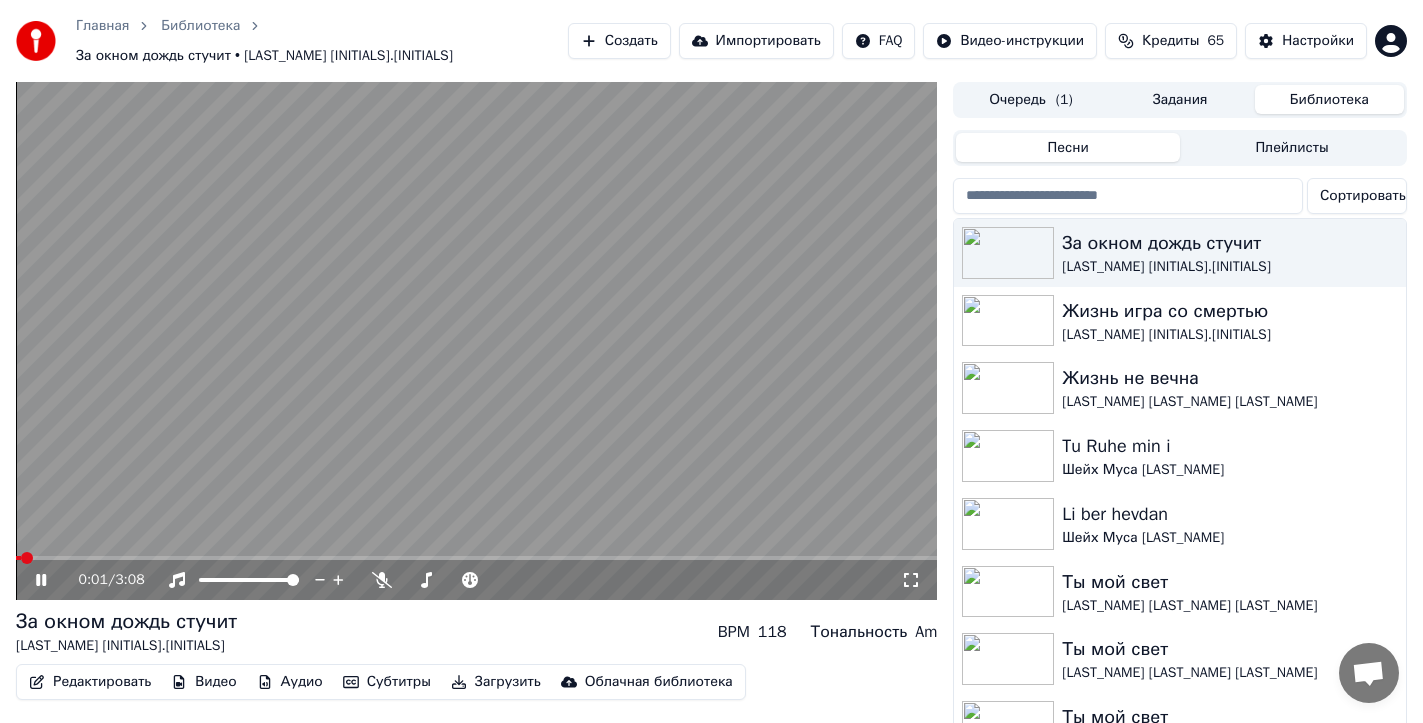 click on "0:01  /  3:08" at bounding box center (476, 580) 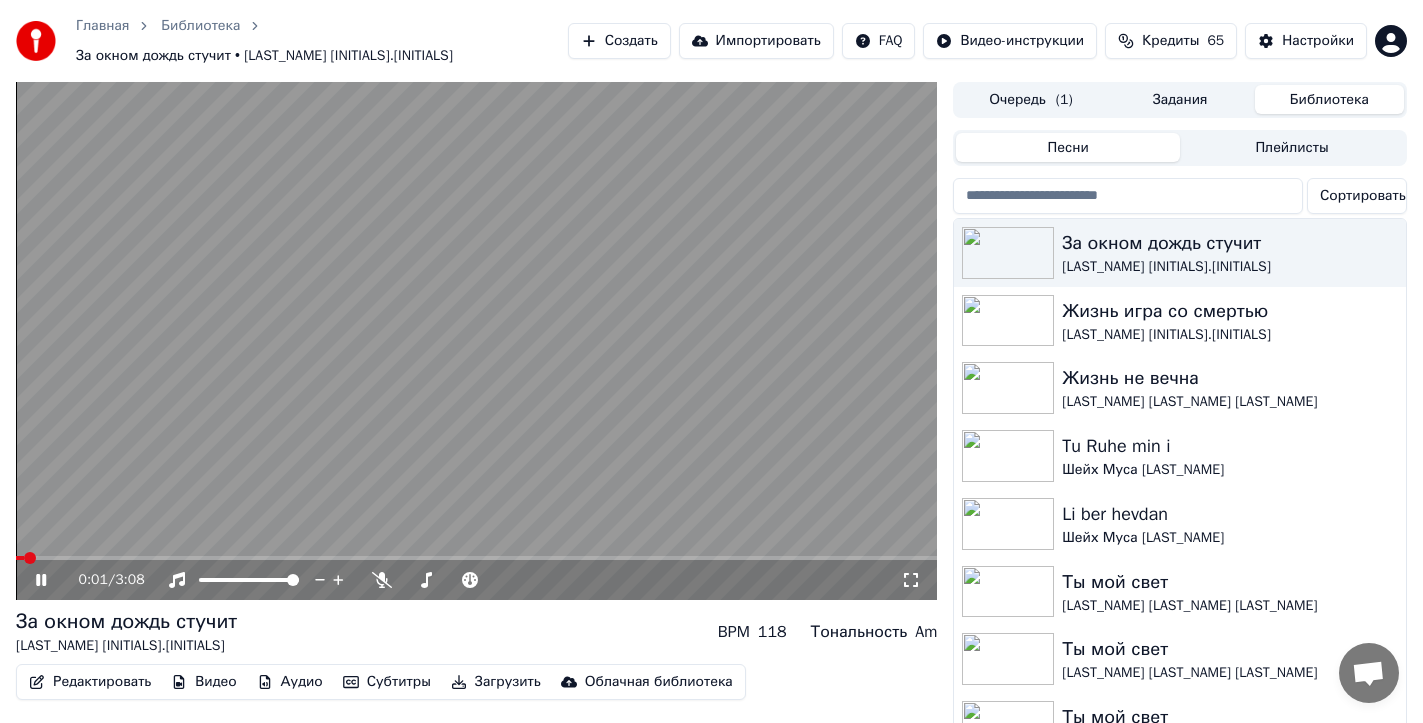 click at bounding box center [476, 558] 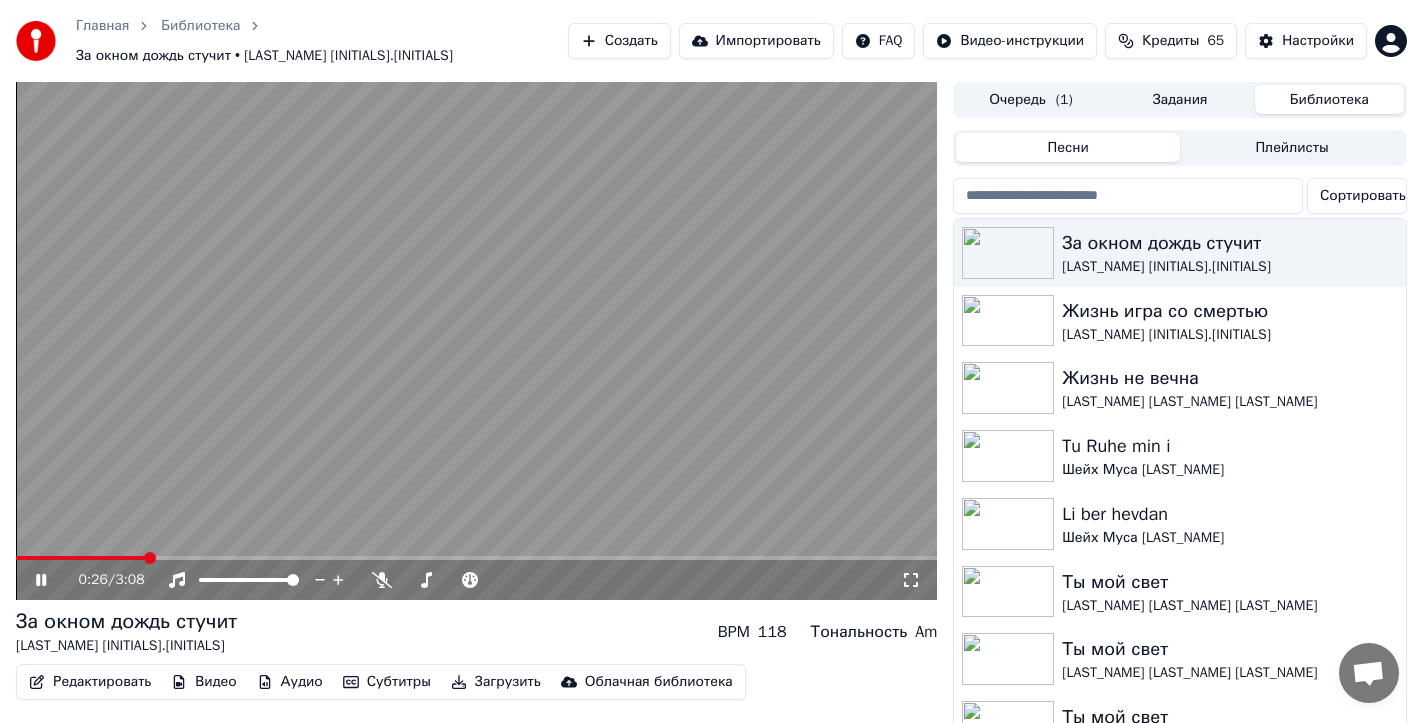 click 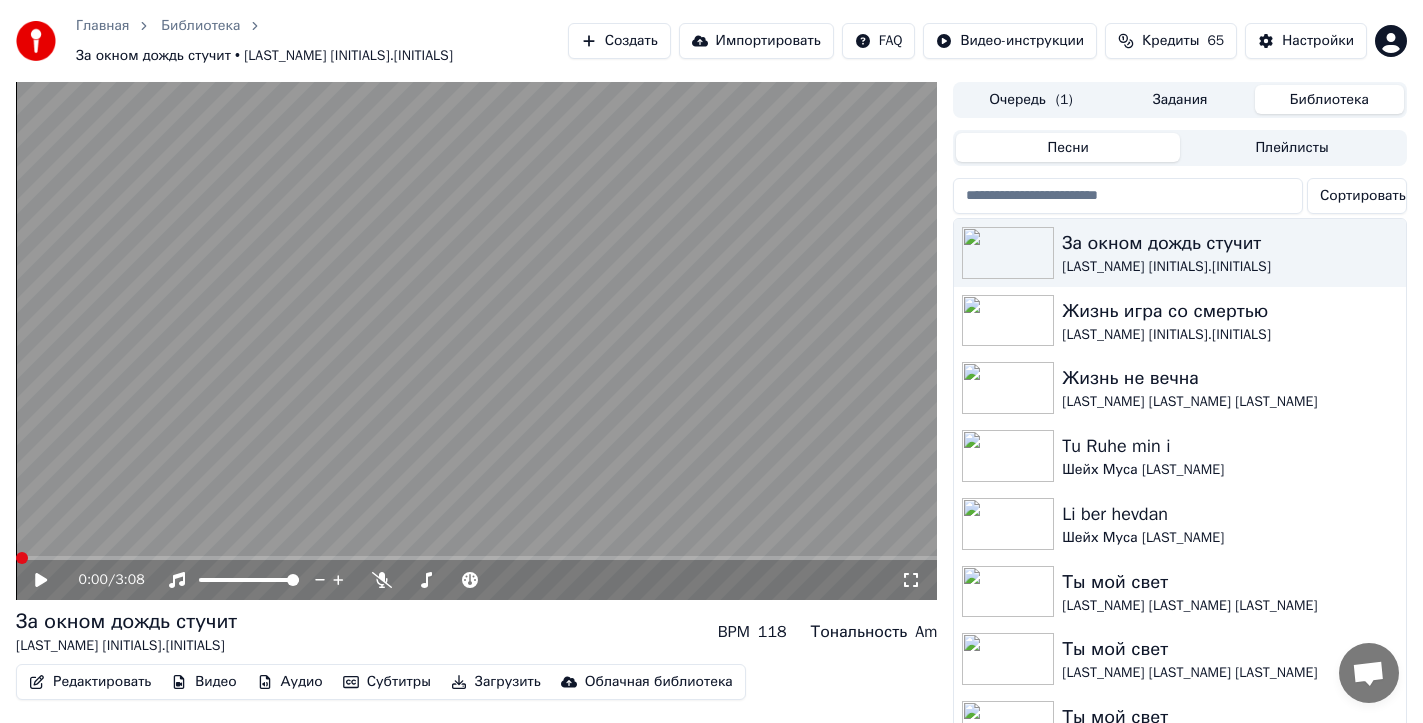 click at bounding box center (22, 558) 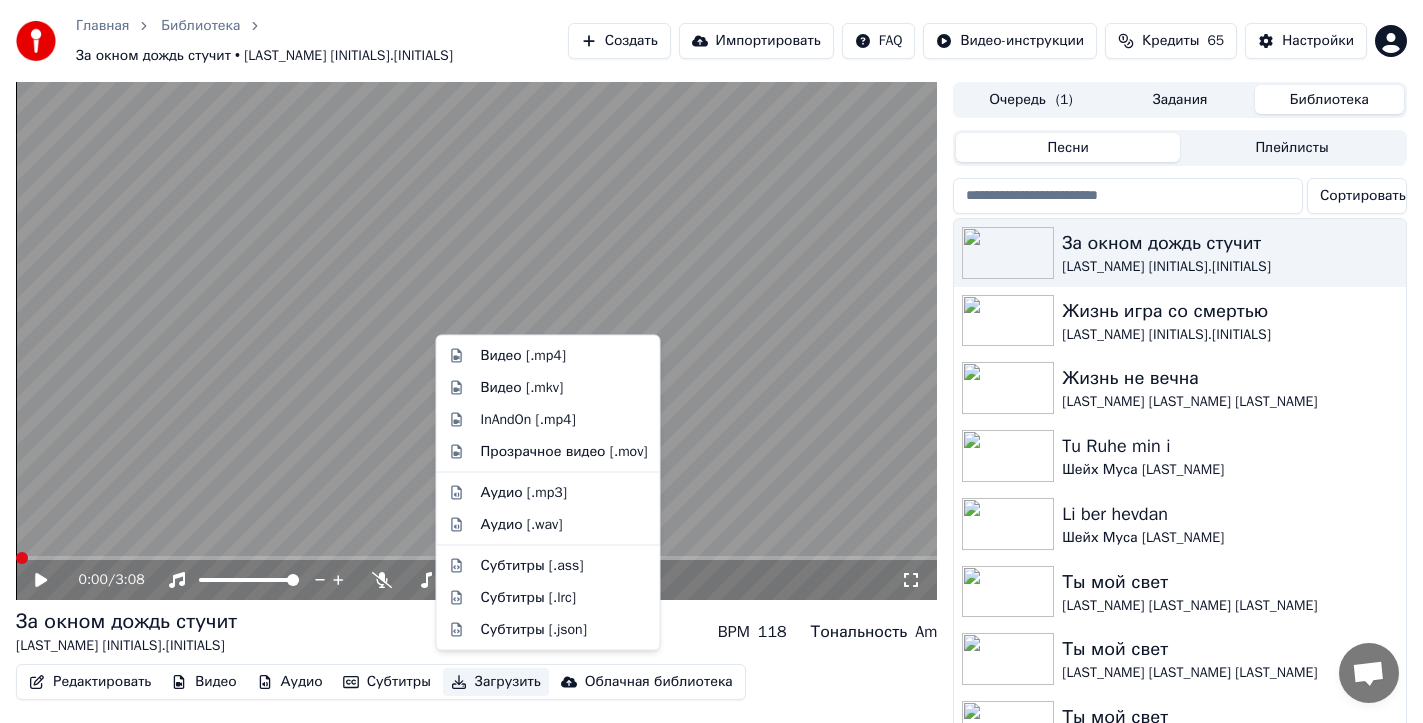 click on "Загрузить" at bounding box center [496, 682] 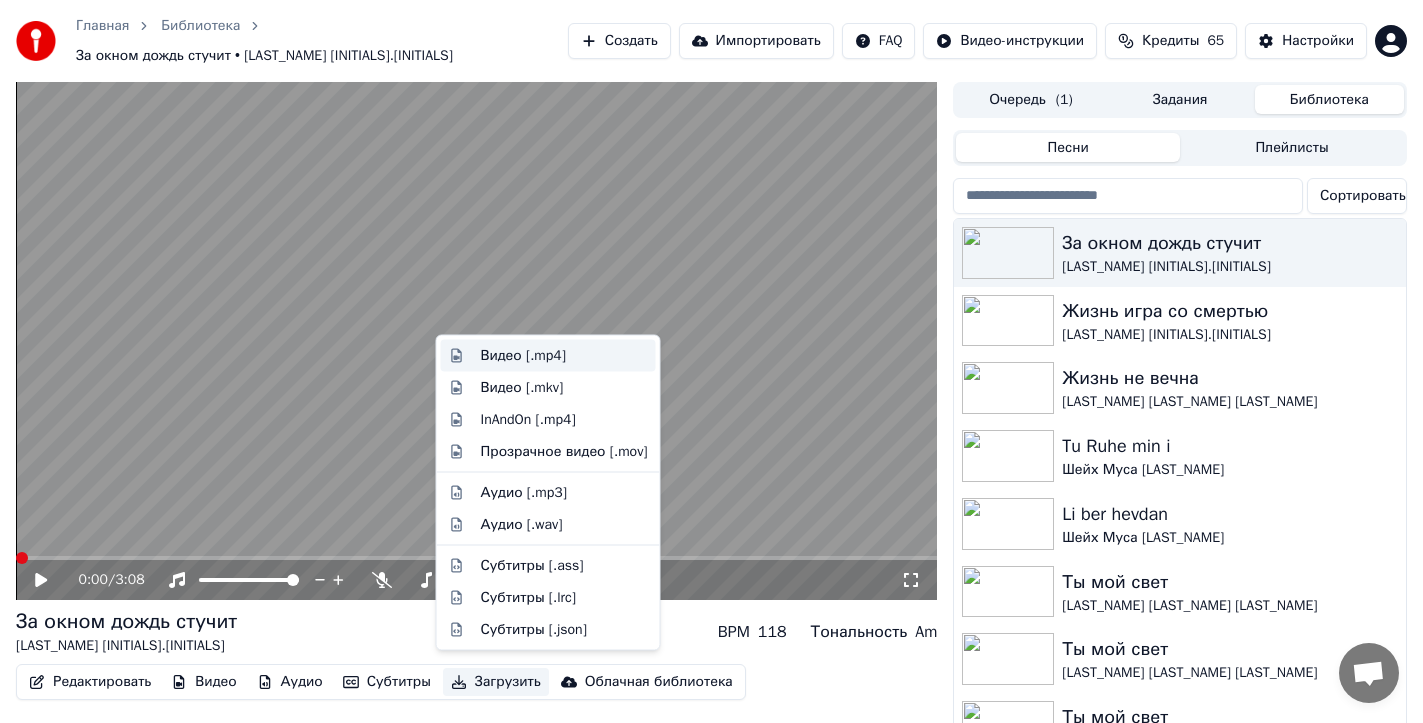 click on "Видео [.mp4]" at bounding box center (523, 356) 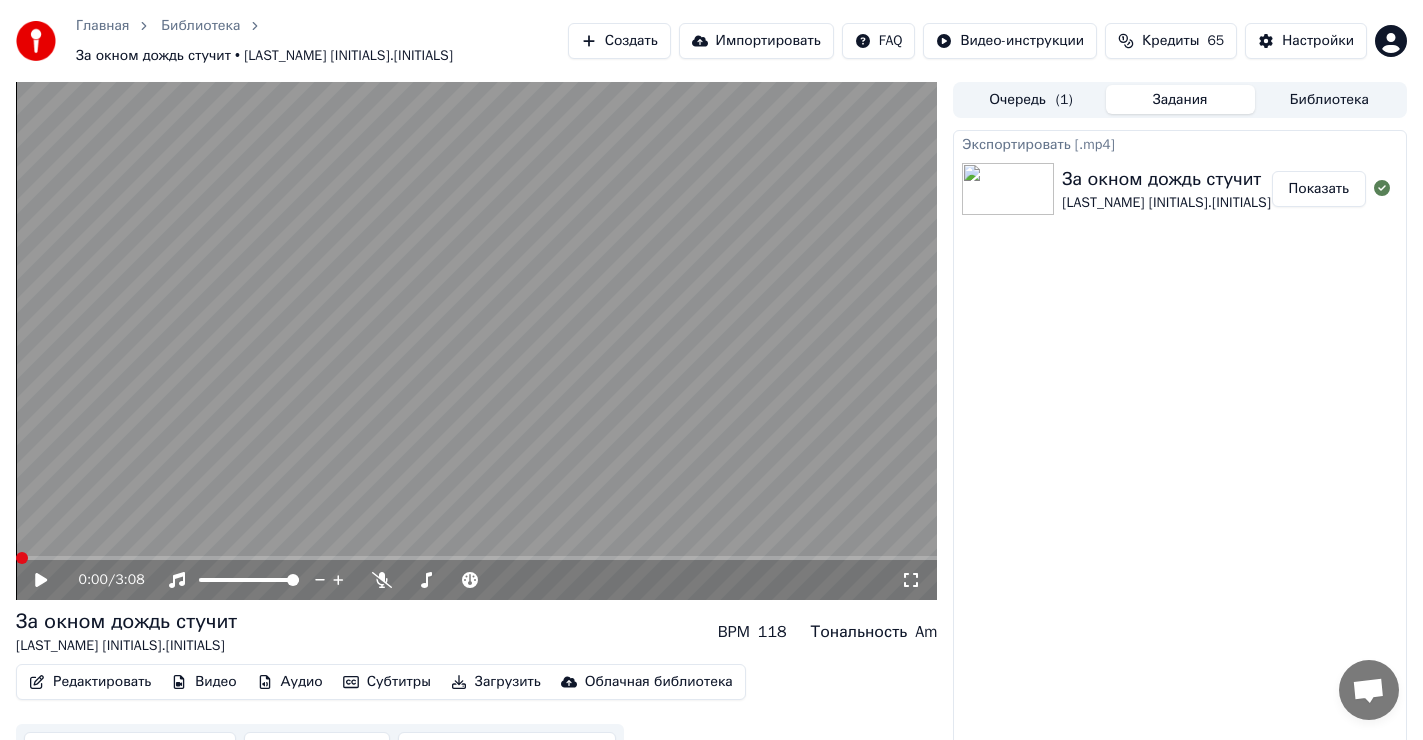 click on "Показать" at bounding box center (1319, 189) 